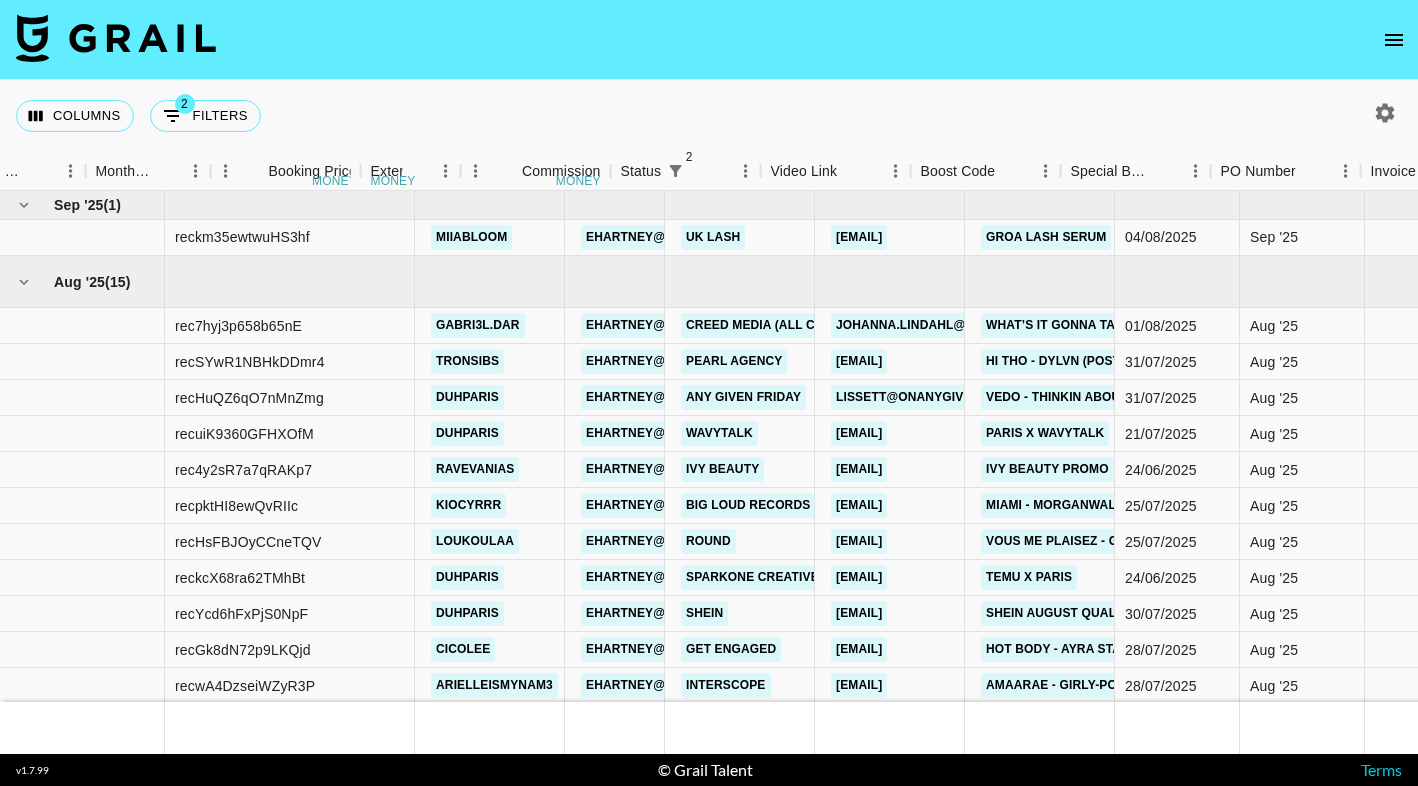 scroll, scrollTop: 0, scrollLeft: 0, axis: both 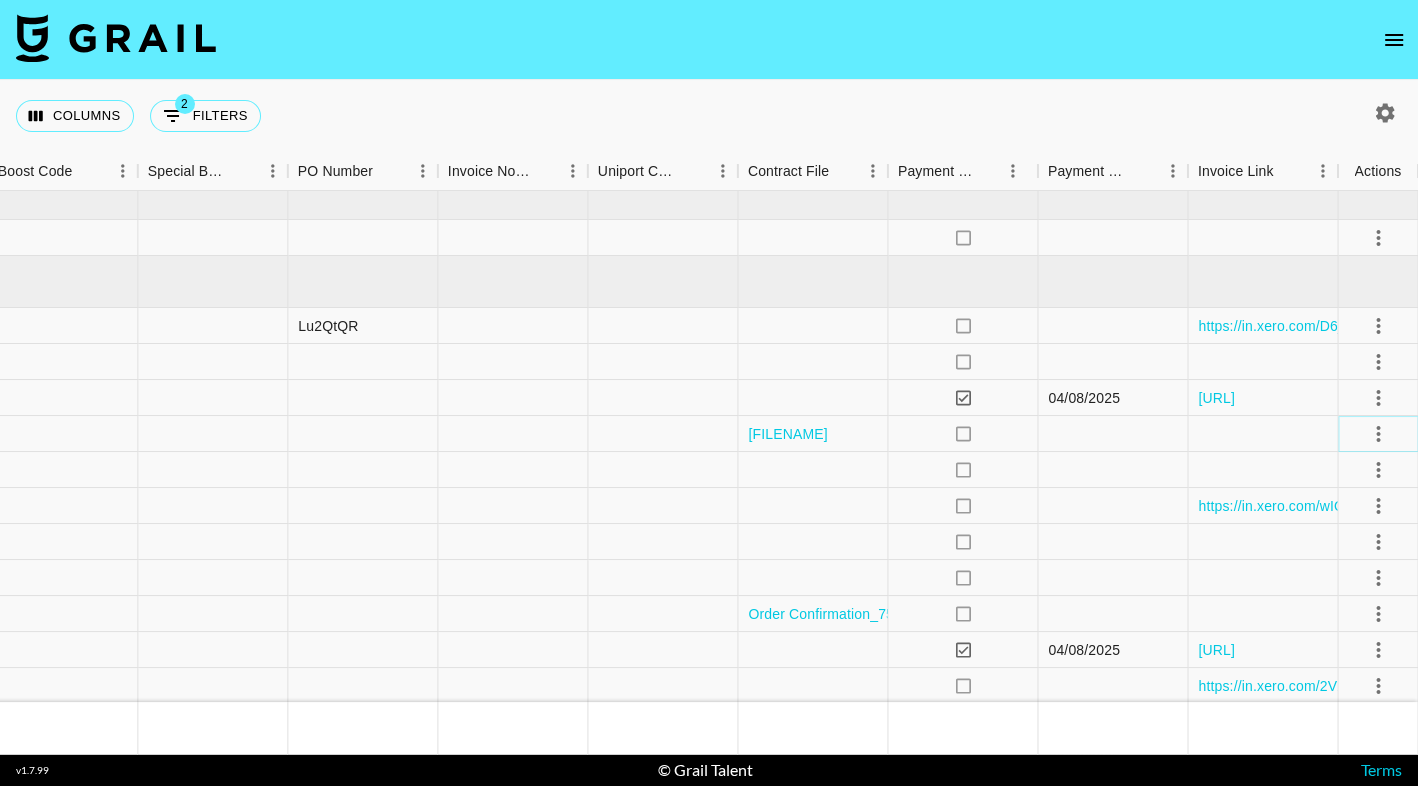 click 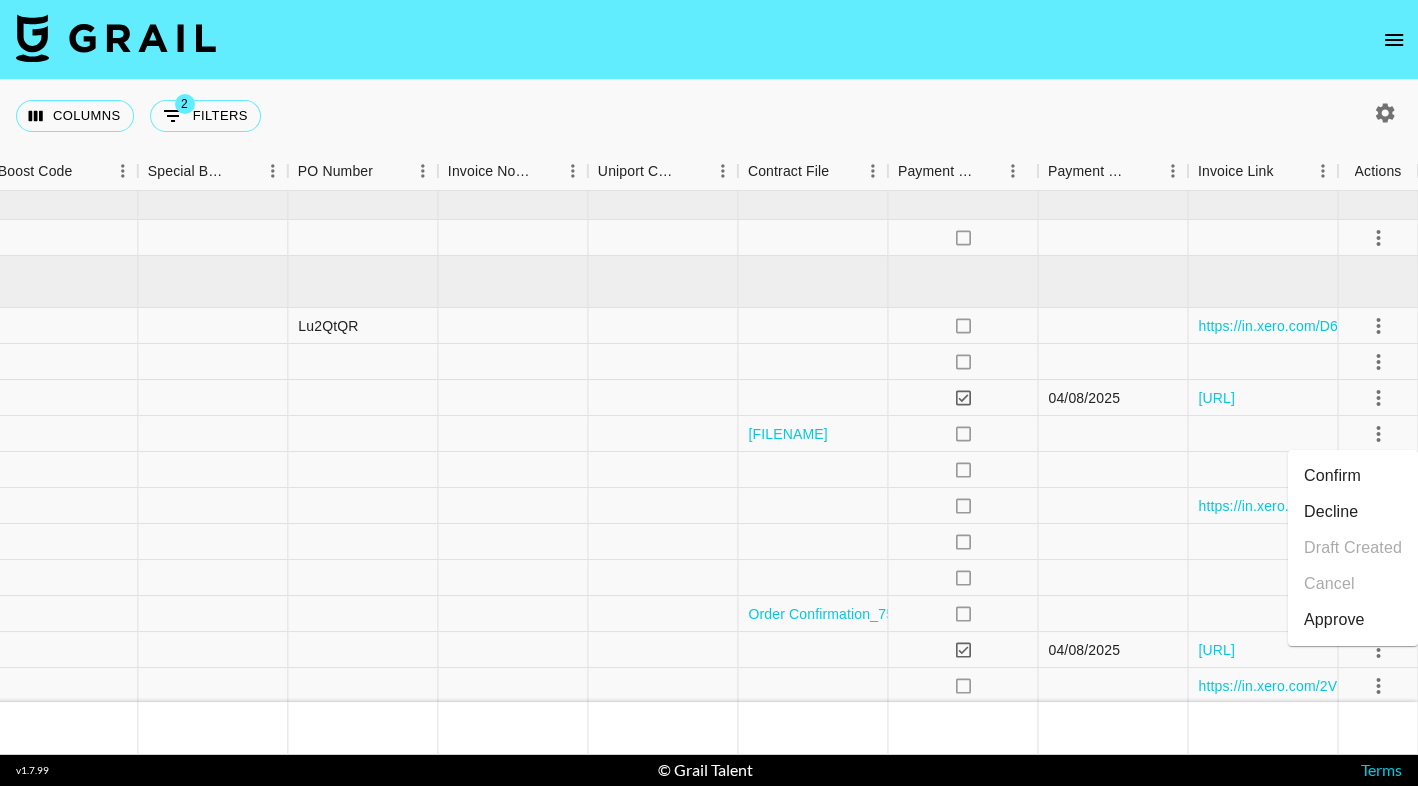 click on "Confirm" at bounding box center [1353, 476] 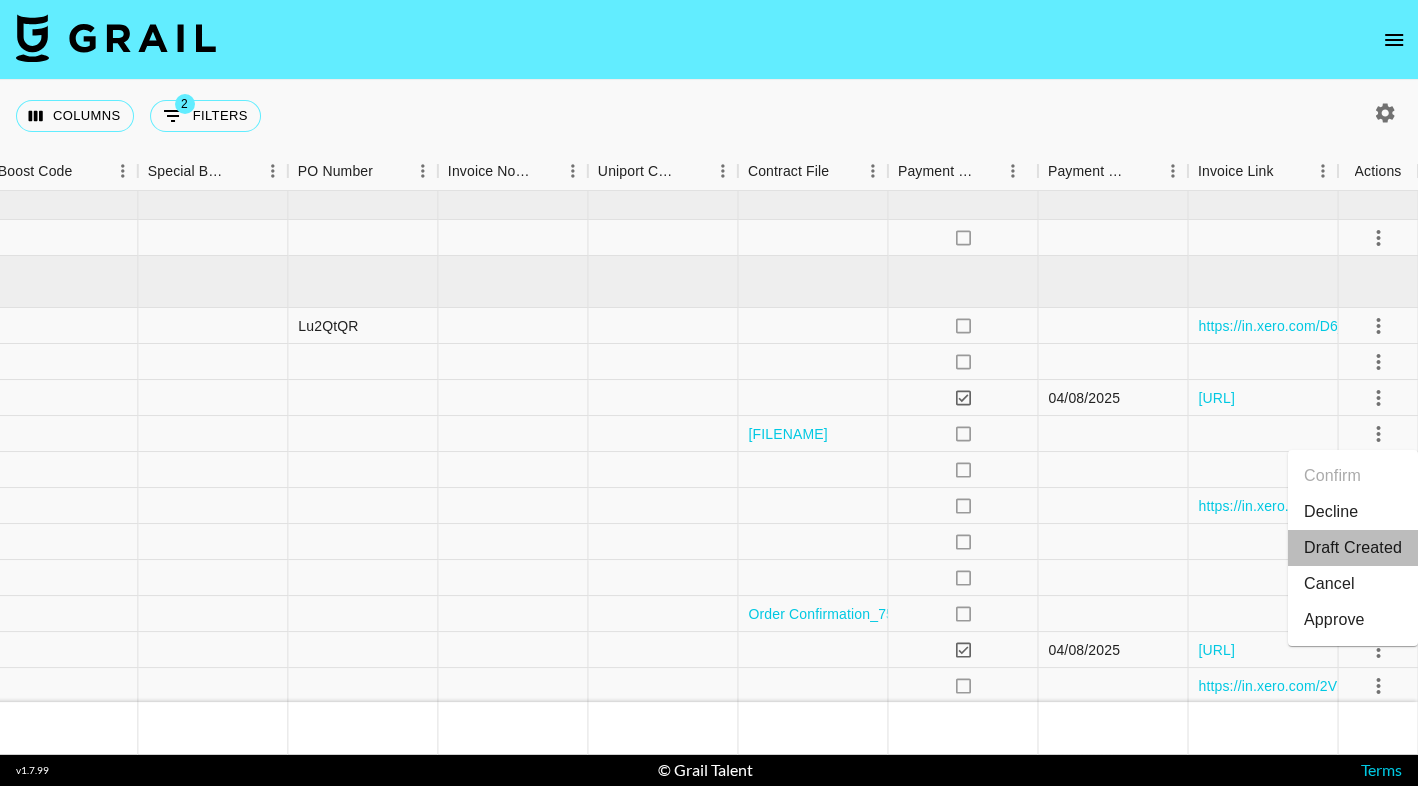 click on "Draft Created" at bounding box center (1353, 548) 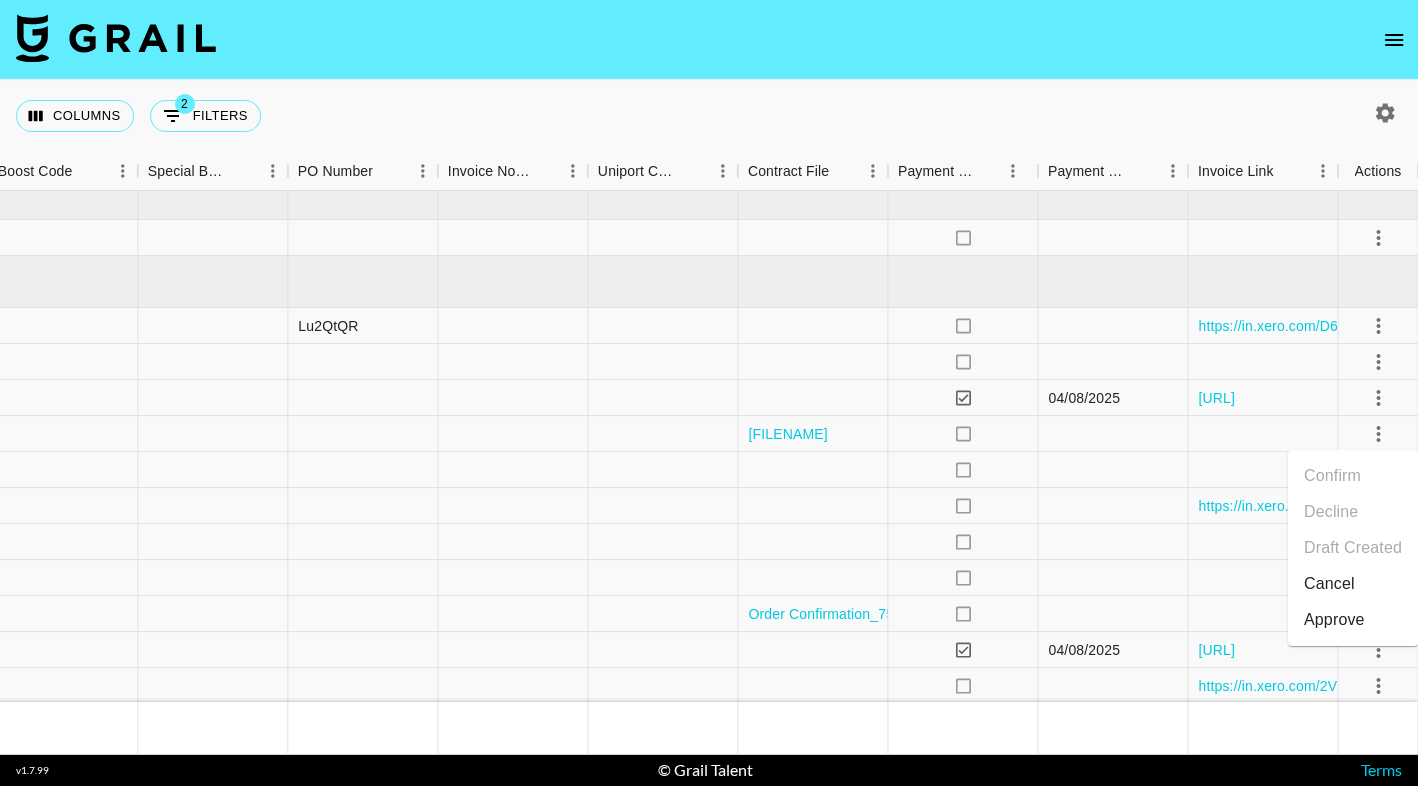 click on "Columns 2 Filters + Booking" at bounding box center (709, 116) 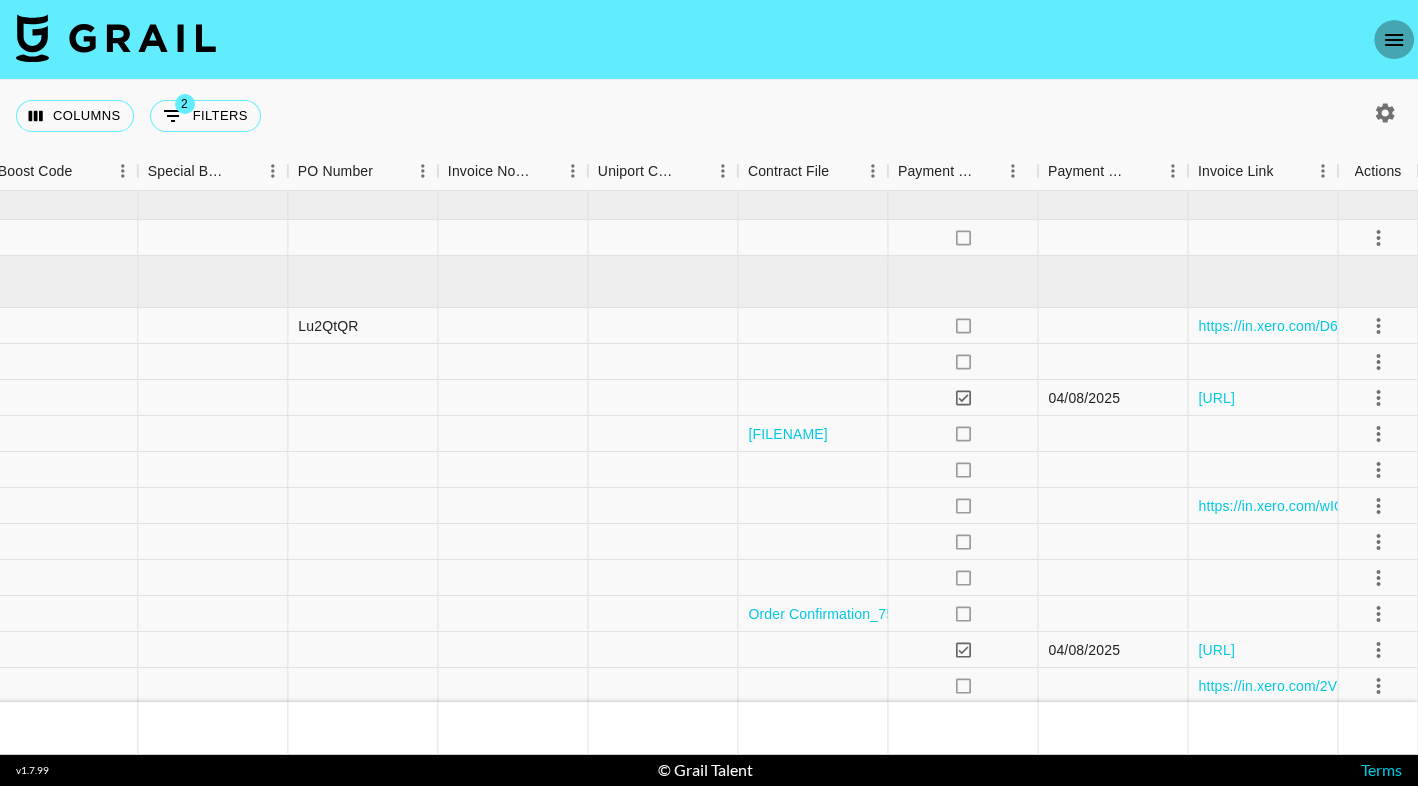 click 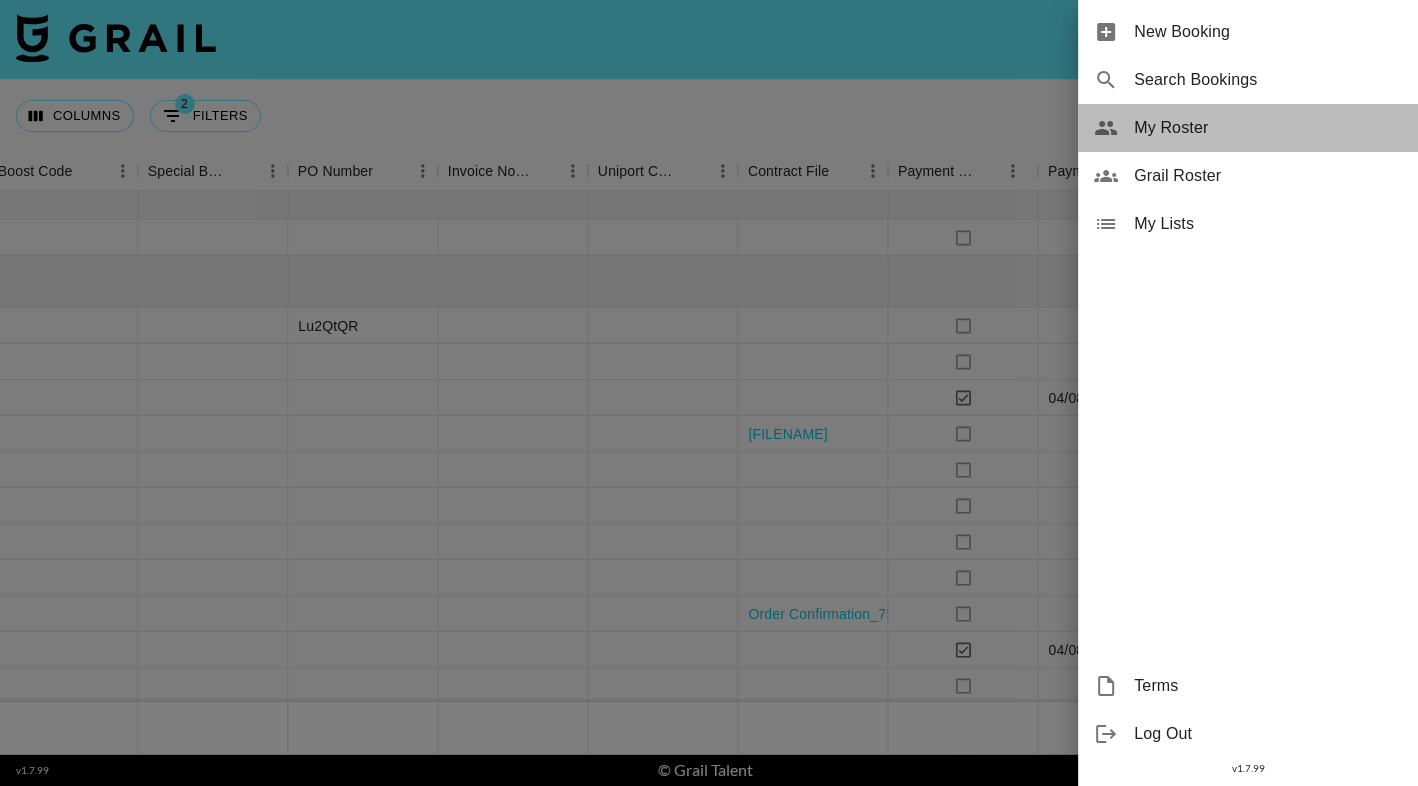 click on "My Roster" at bounding box center (1268, 128) 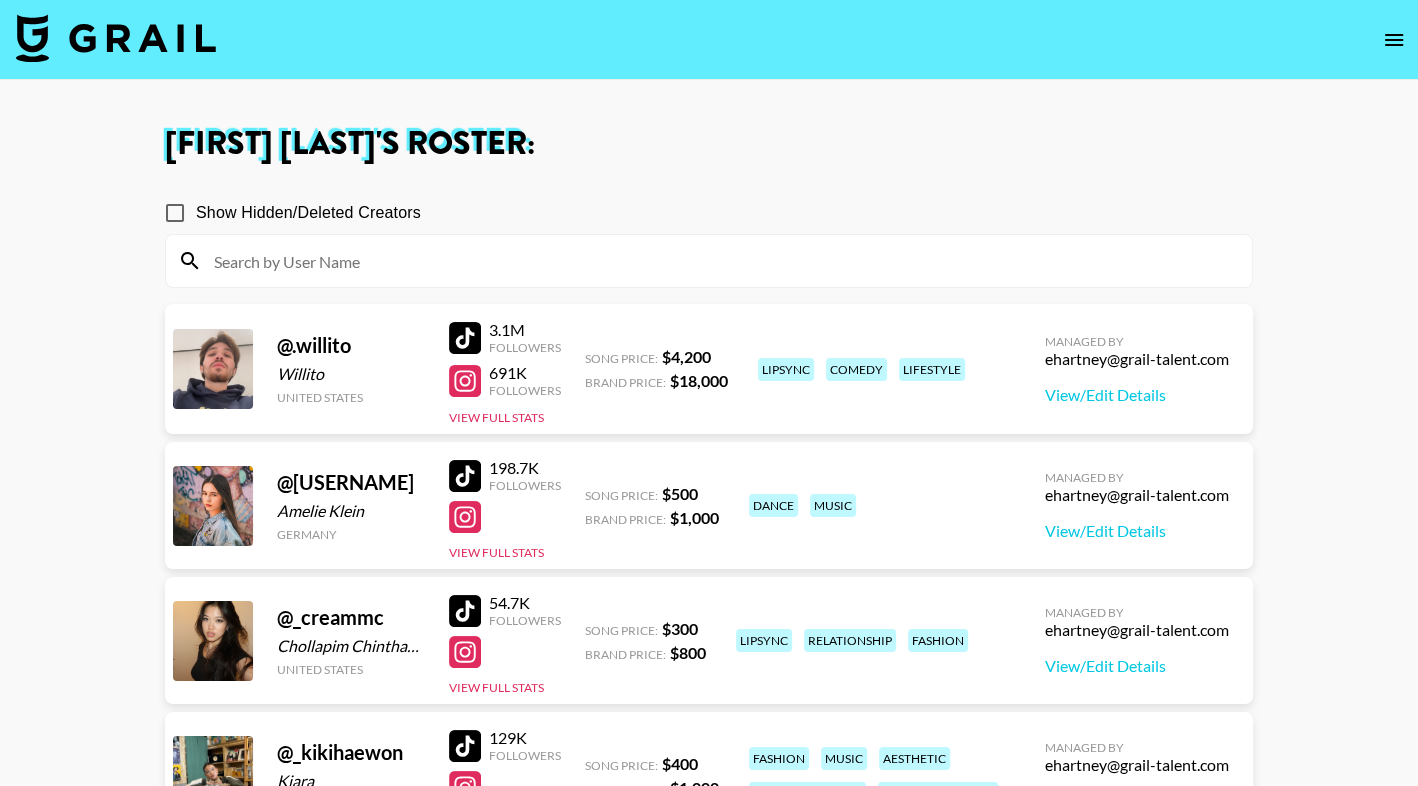 click at bounding box center [721, 261] 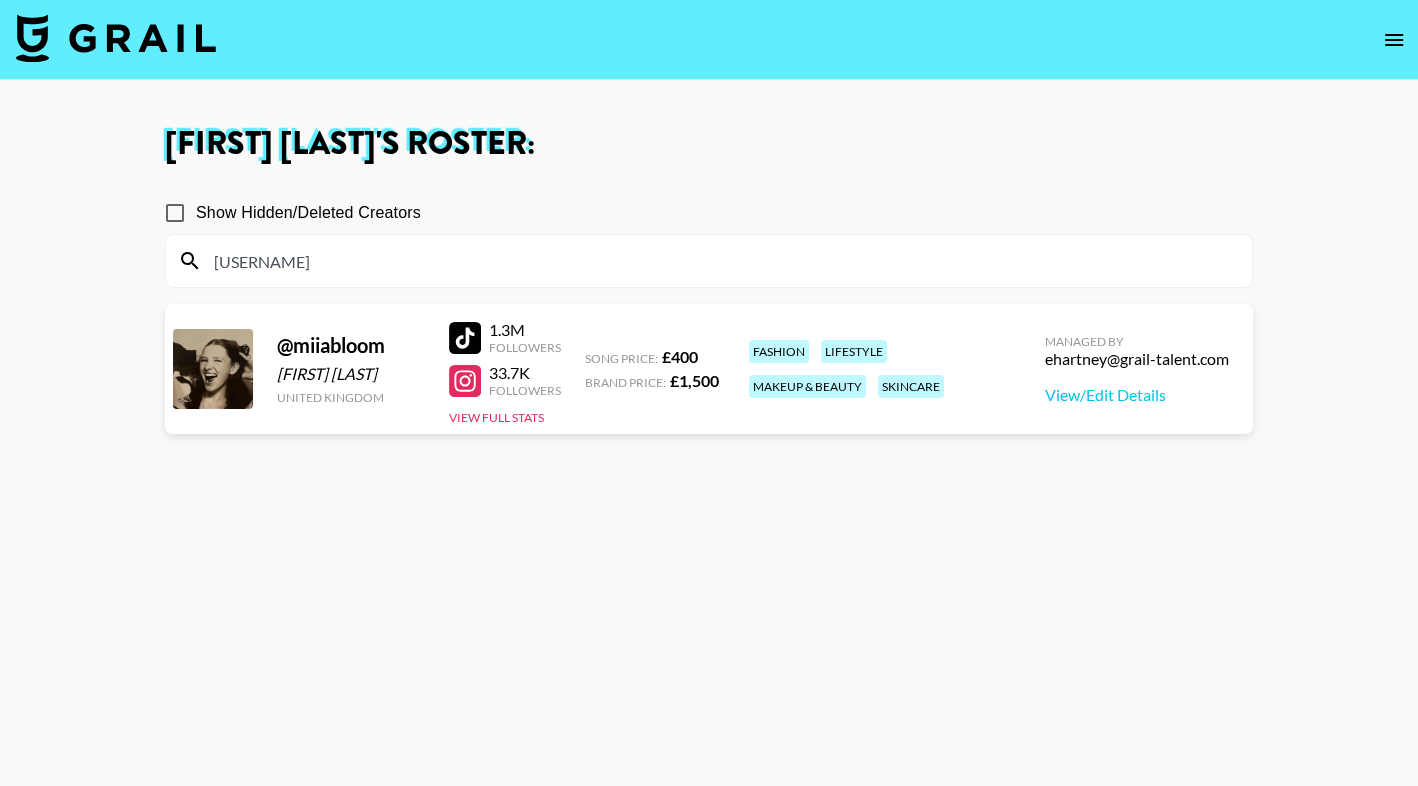 type on "[USERNAME]" 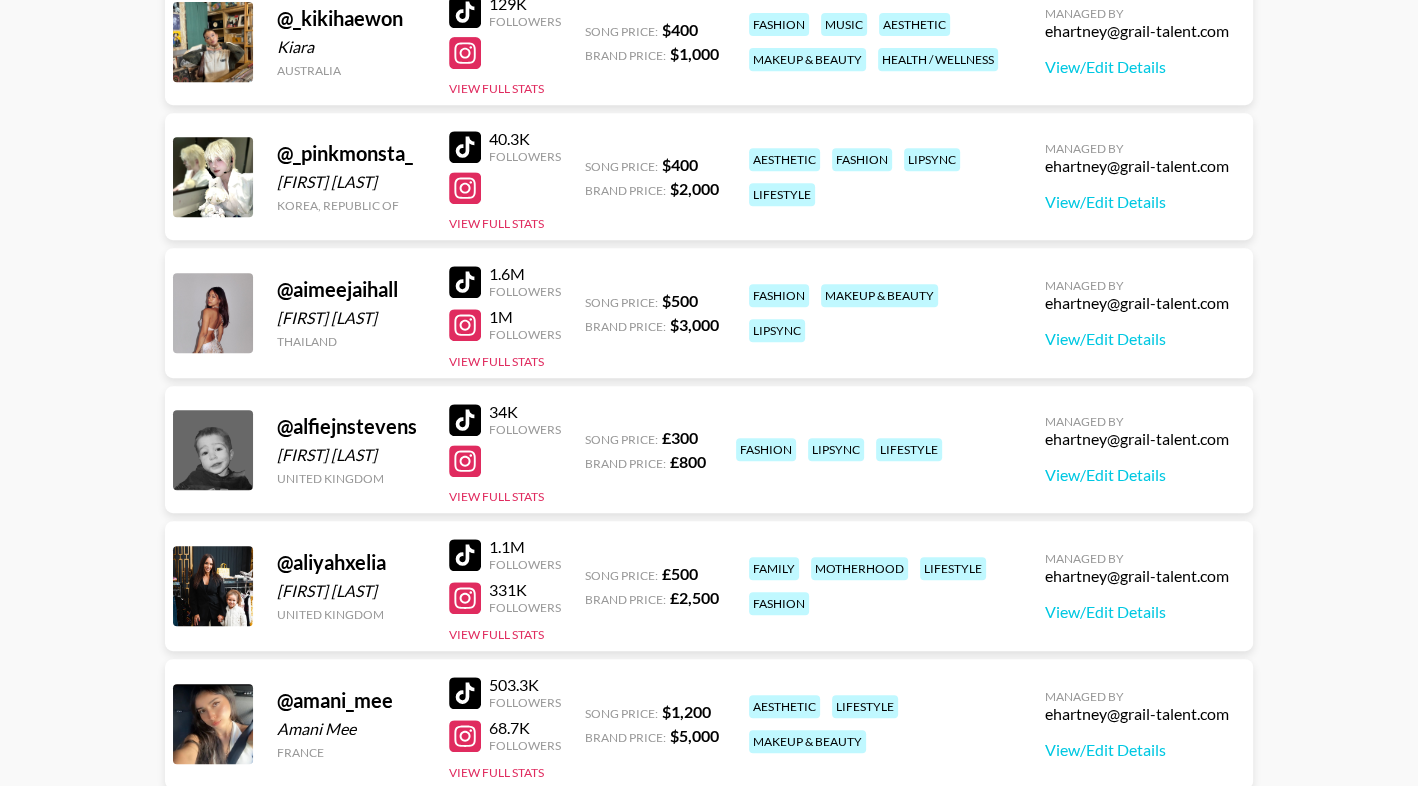 scroll, scrollTop: 823, scrollLeft: 0, axis: vertical 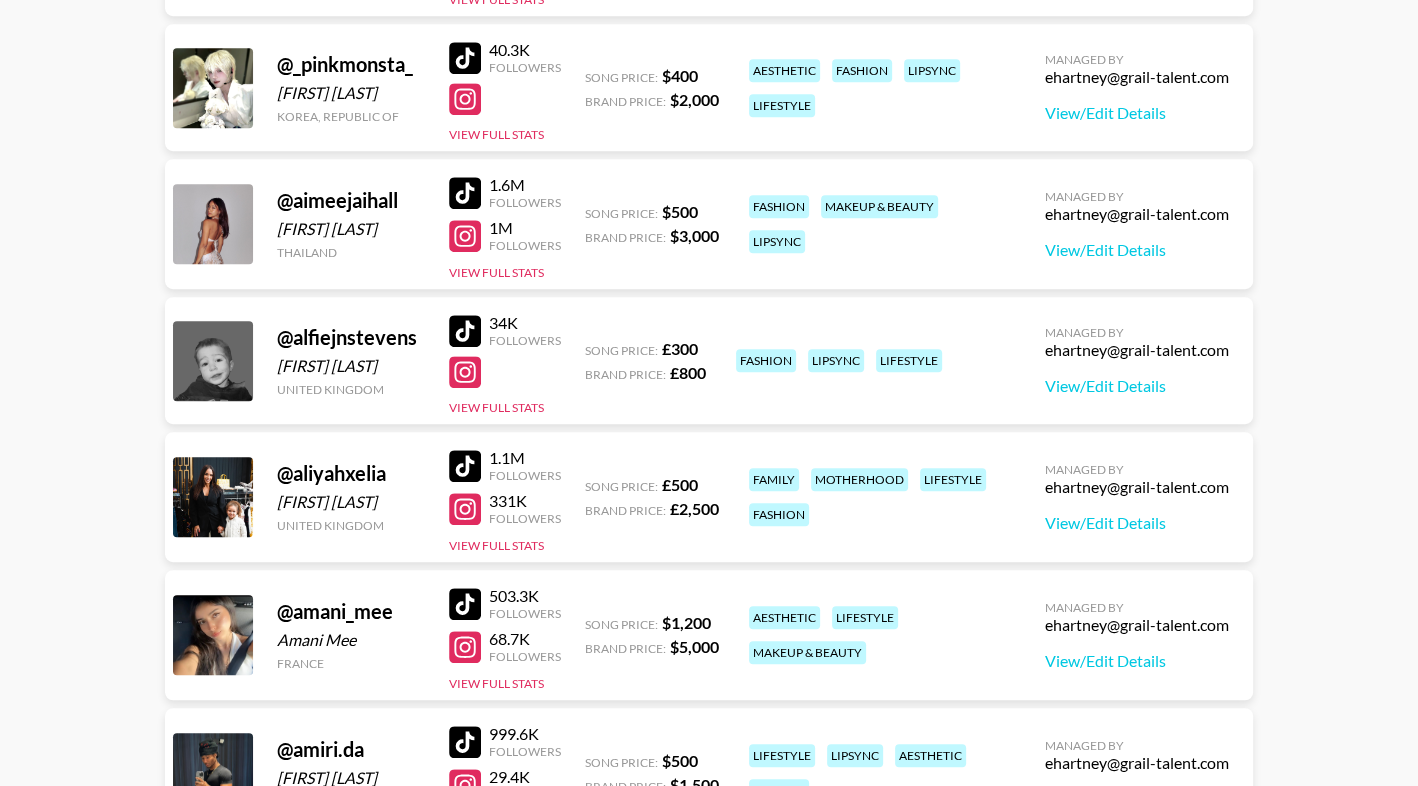 type 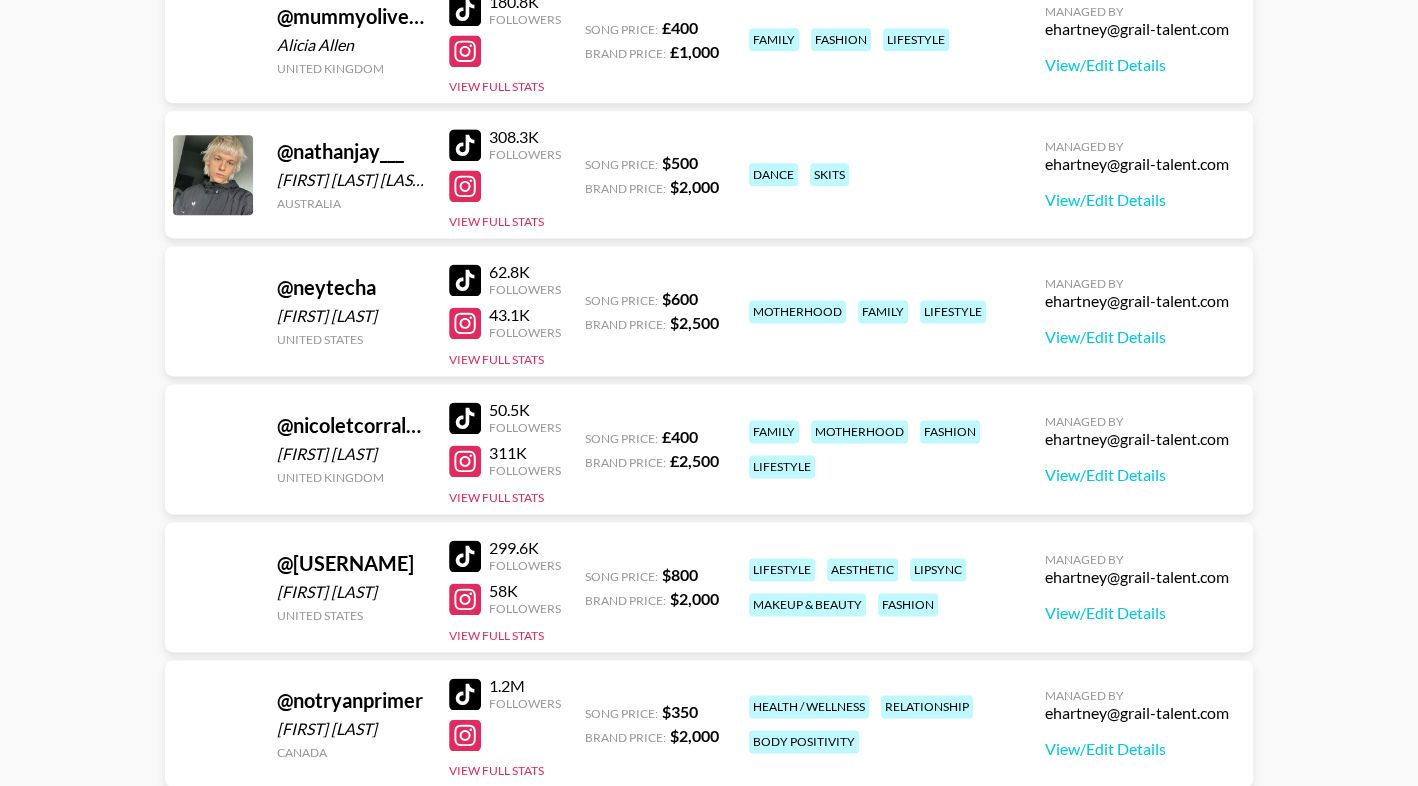 scroll, scrollTop: 8546, scrollLeft: 0, axis: vertical 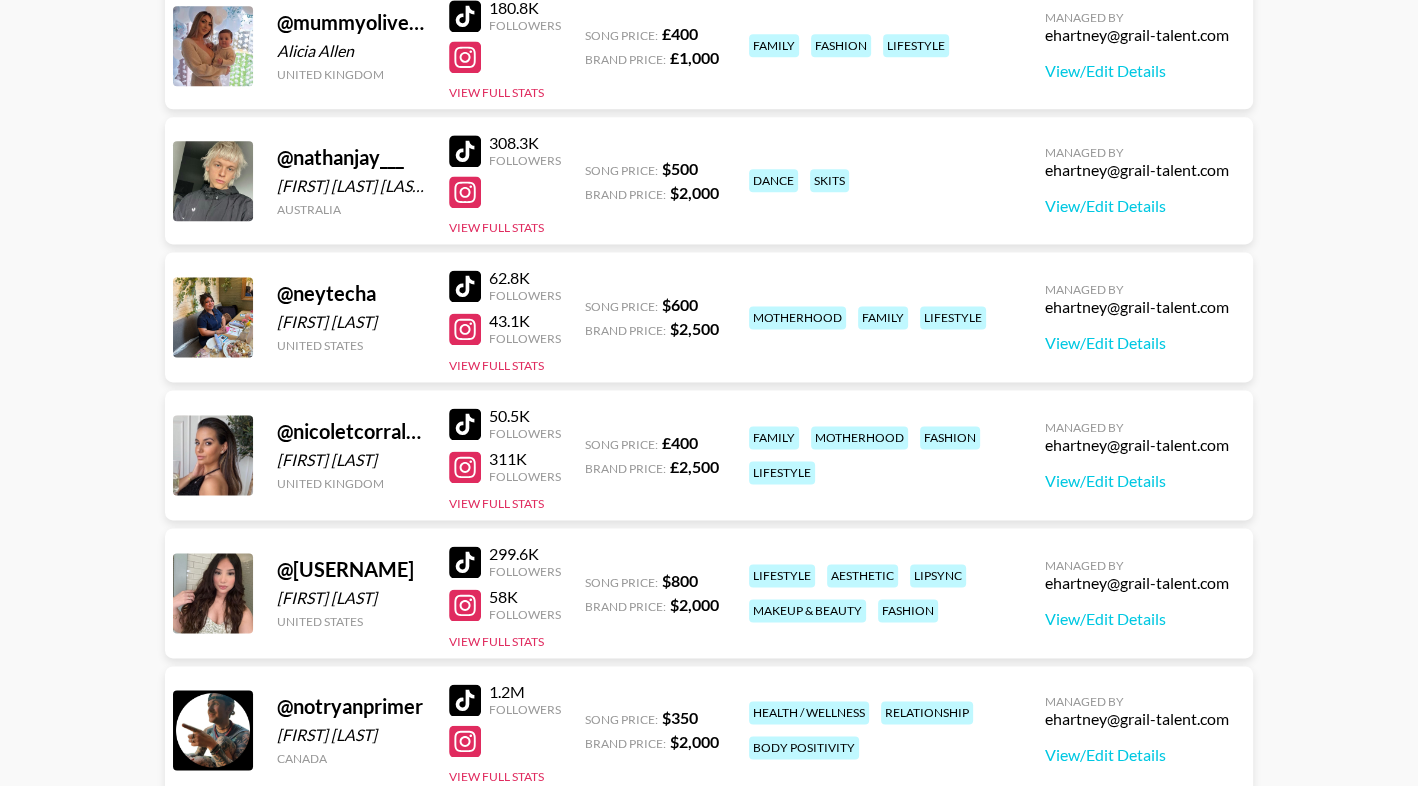 click at bounding box center [465, 424] 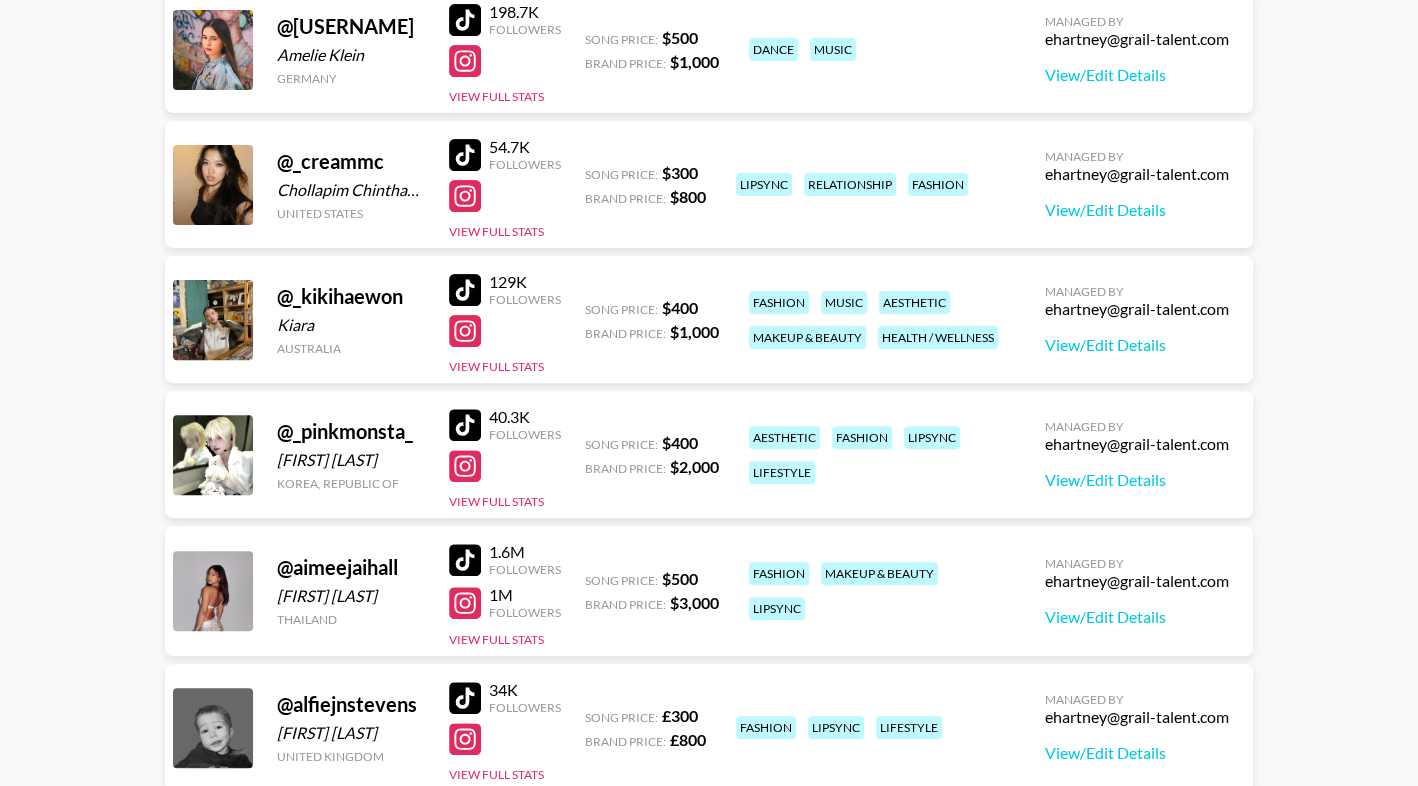 scroll, scrollTop: 0, scrollLeft: 0, axis: both 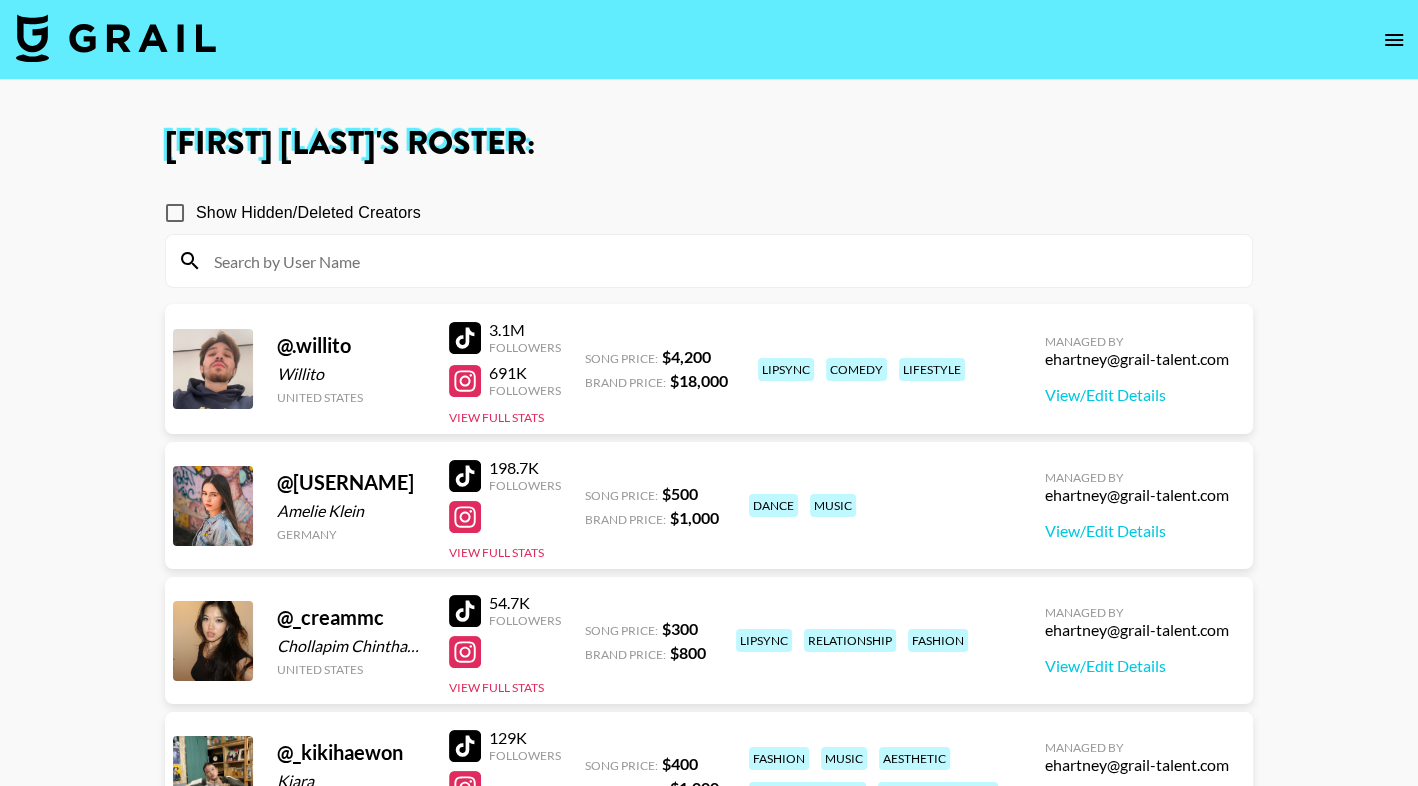 click at bounding box center (116, 38) 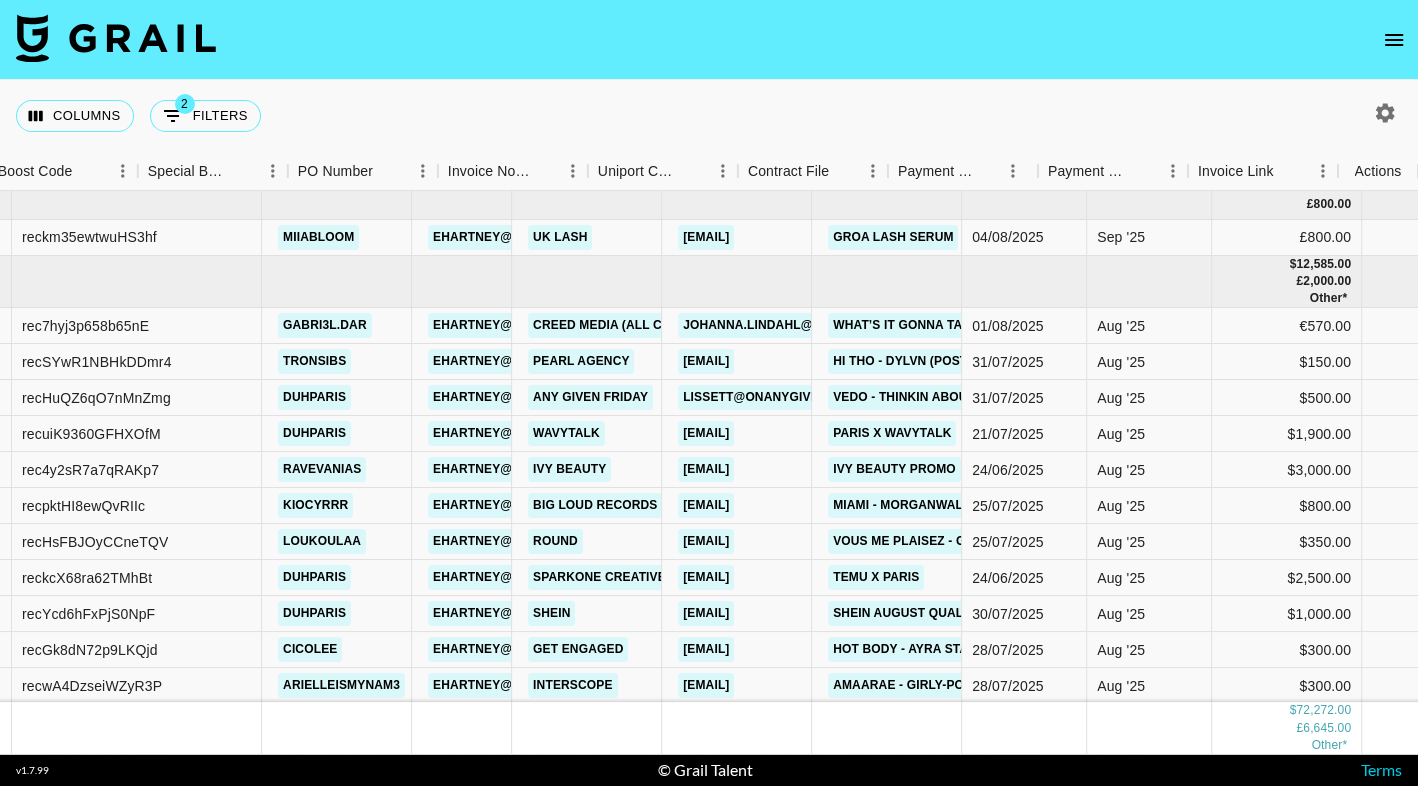 scroll, scrollTop: 0, scrollLeft: 2077, axis: horizontal 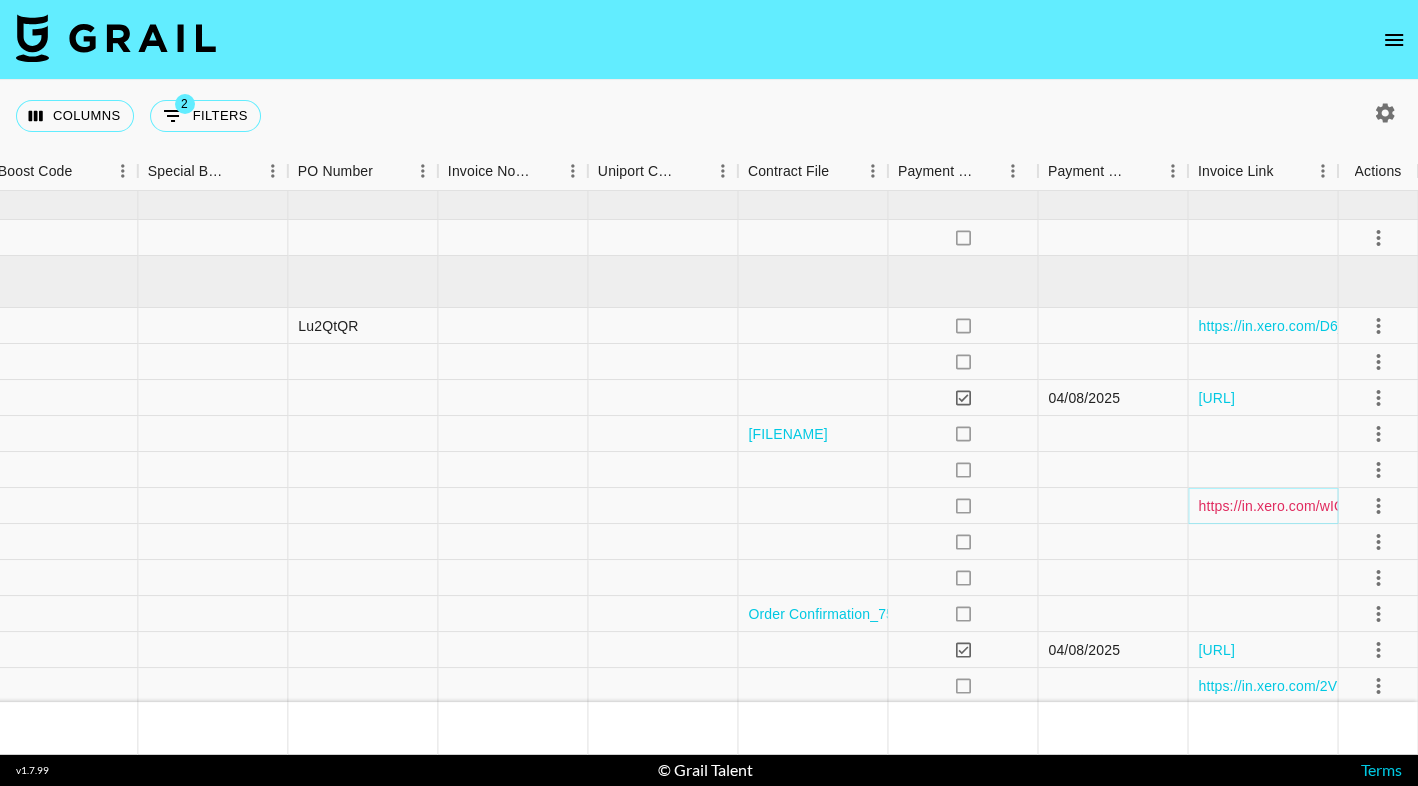 click on "https://in.xero.com/wIOuuzUBj4iHVT5QIvcy6opuPBO71yDVS0rEaVTw" at bounding box center (1422, 506) 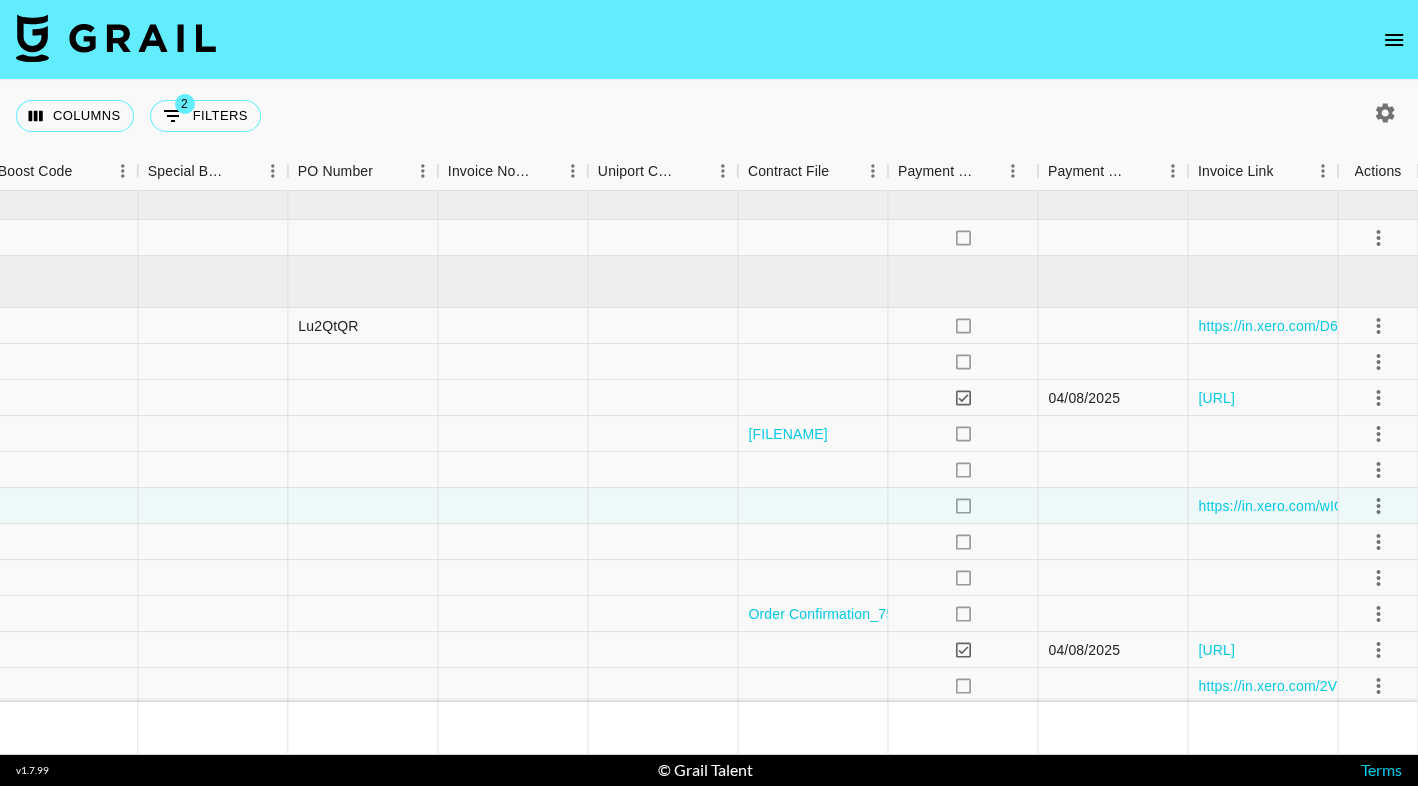 click 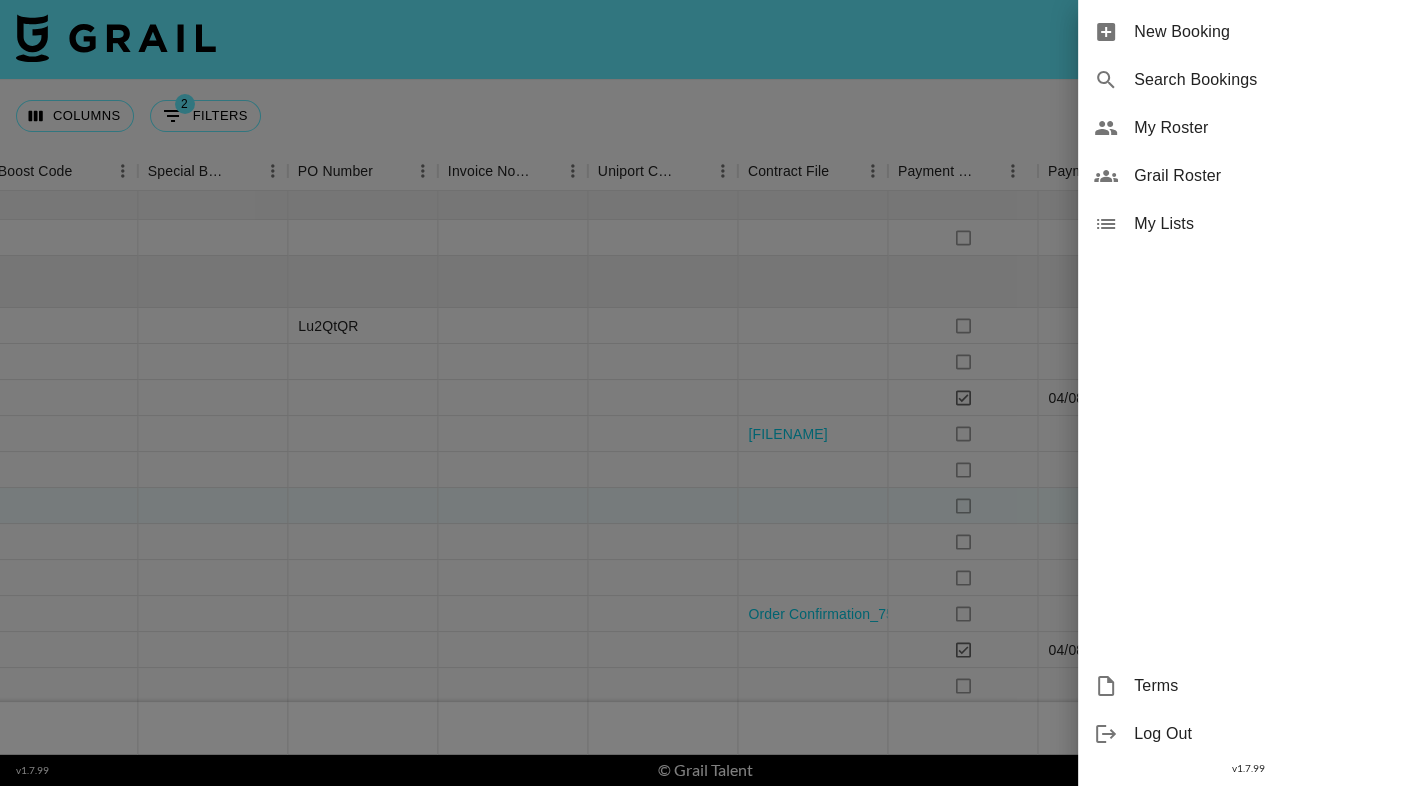 click on "My Roster" at bounding box center [1268, 128] 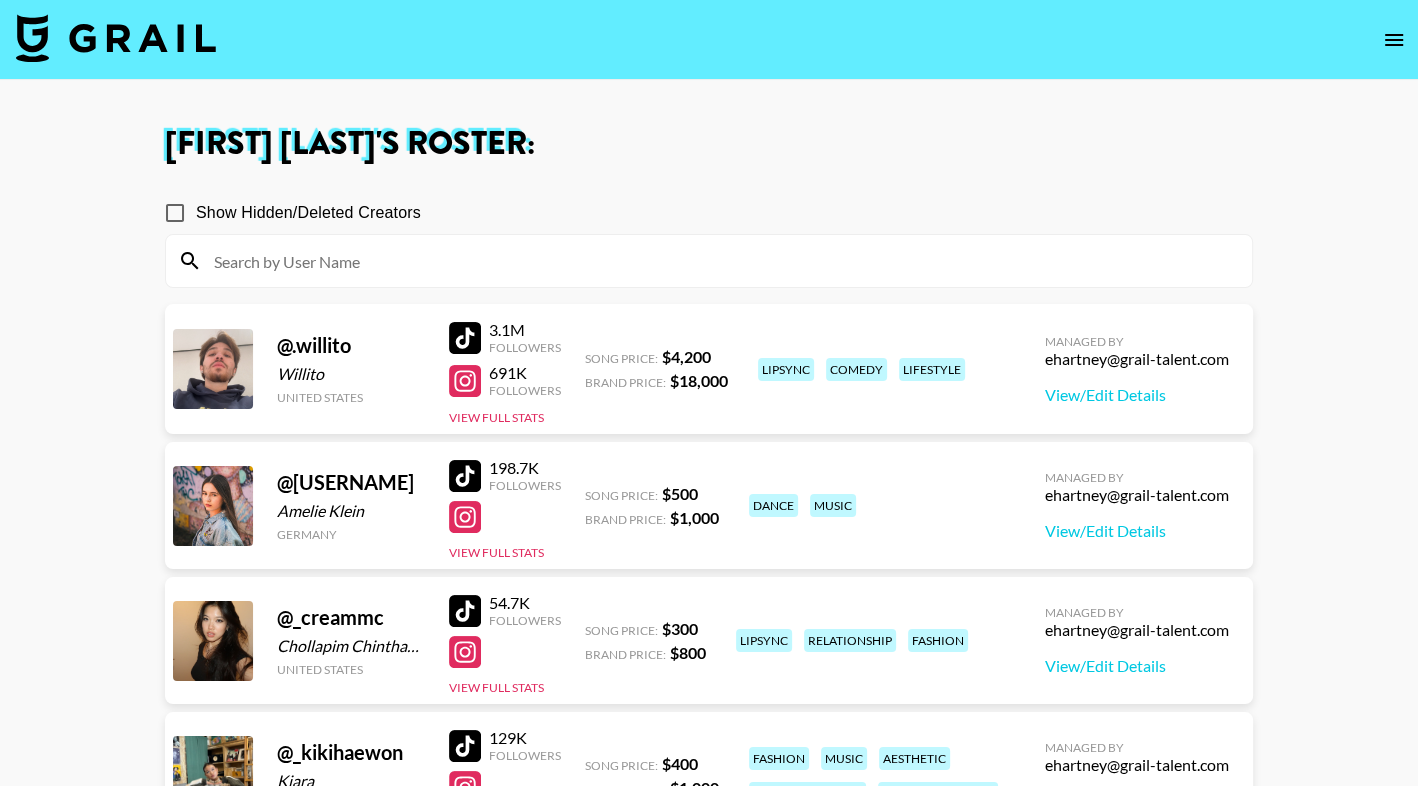 click at bounding box center [721, 261] 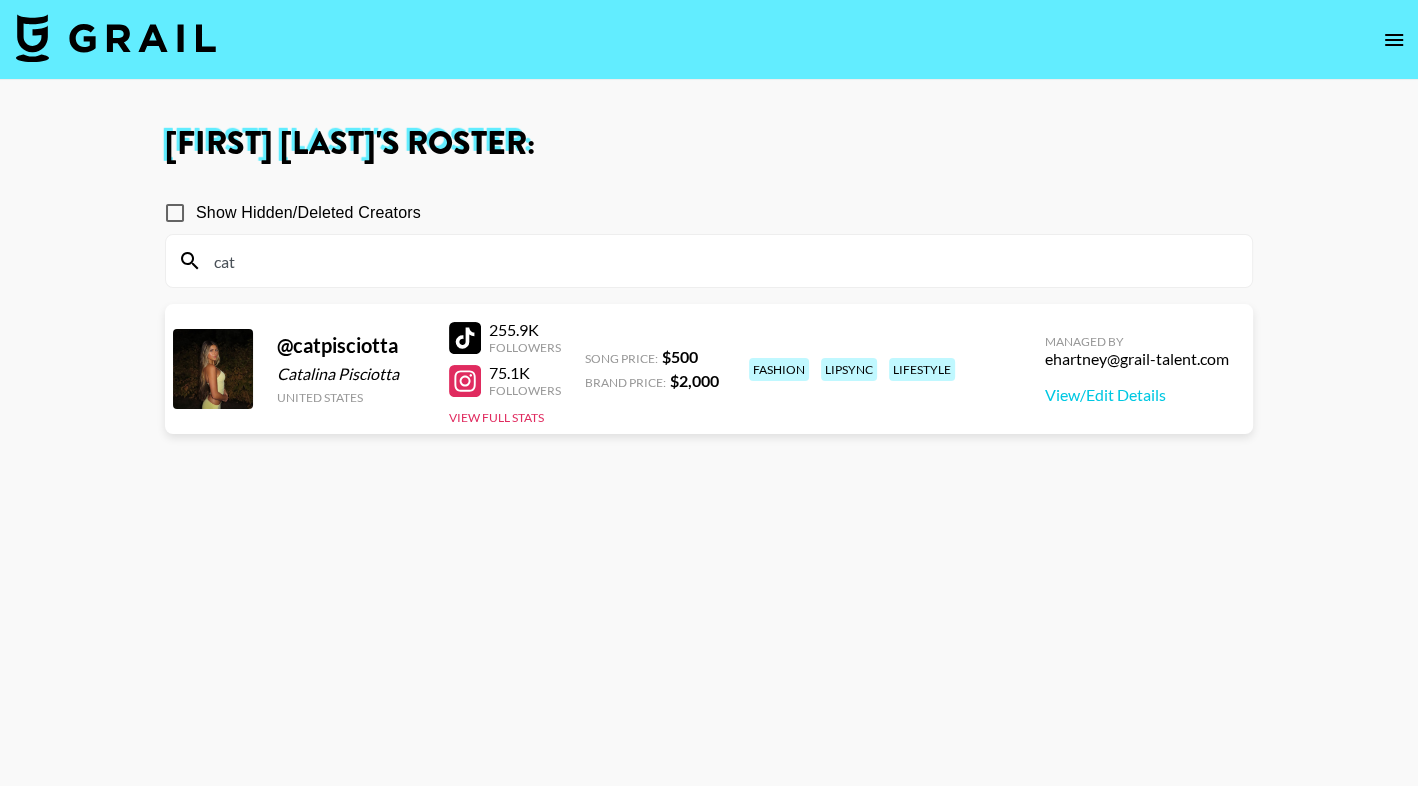 type on "cat" 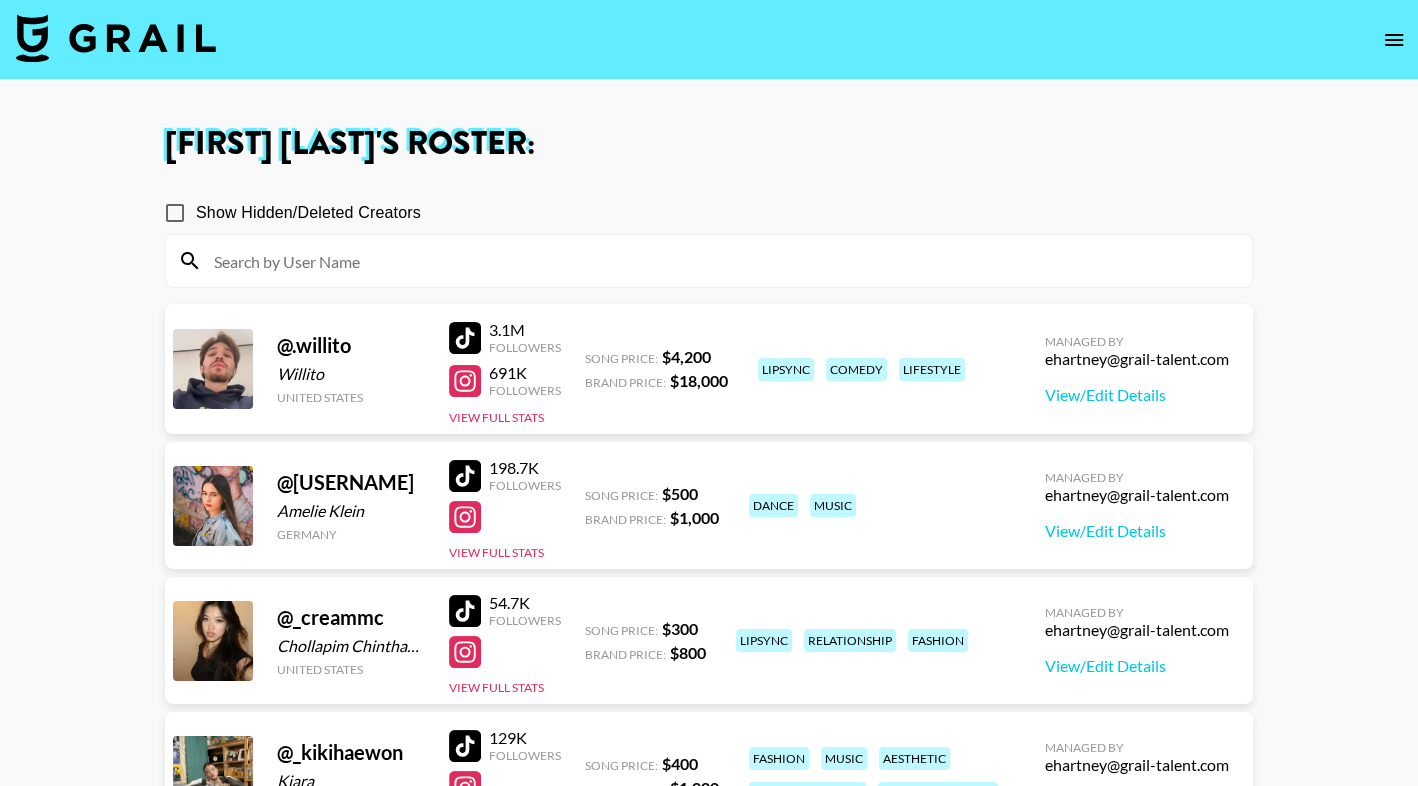 click 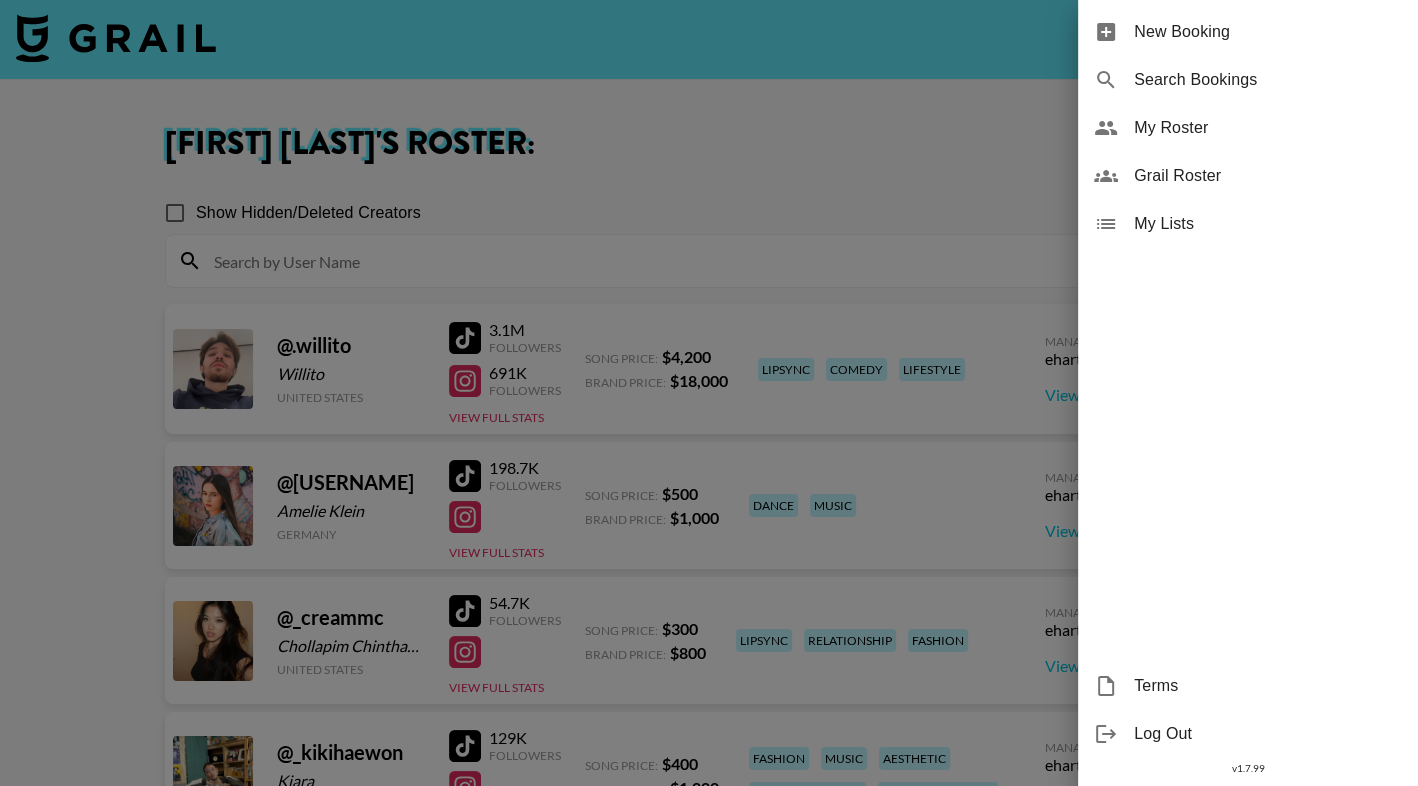 click on "Grail Roster" at bounding box center (1248, 176) 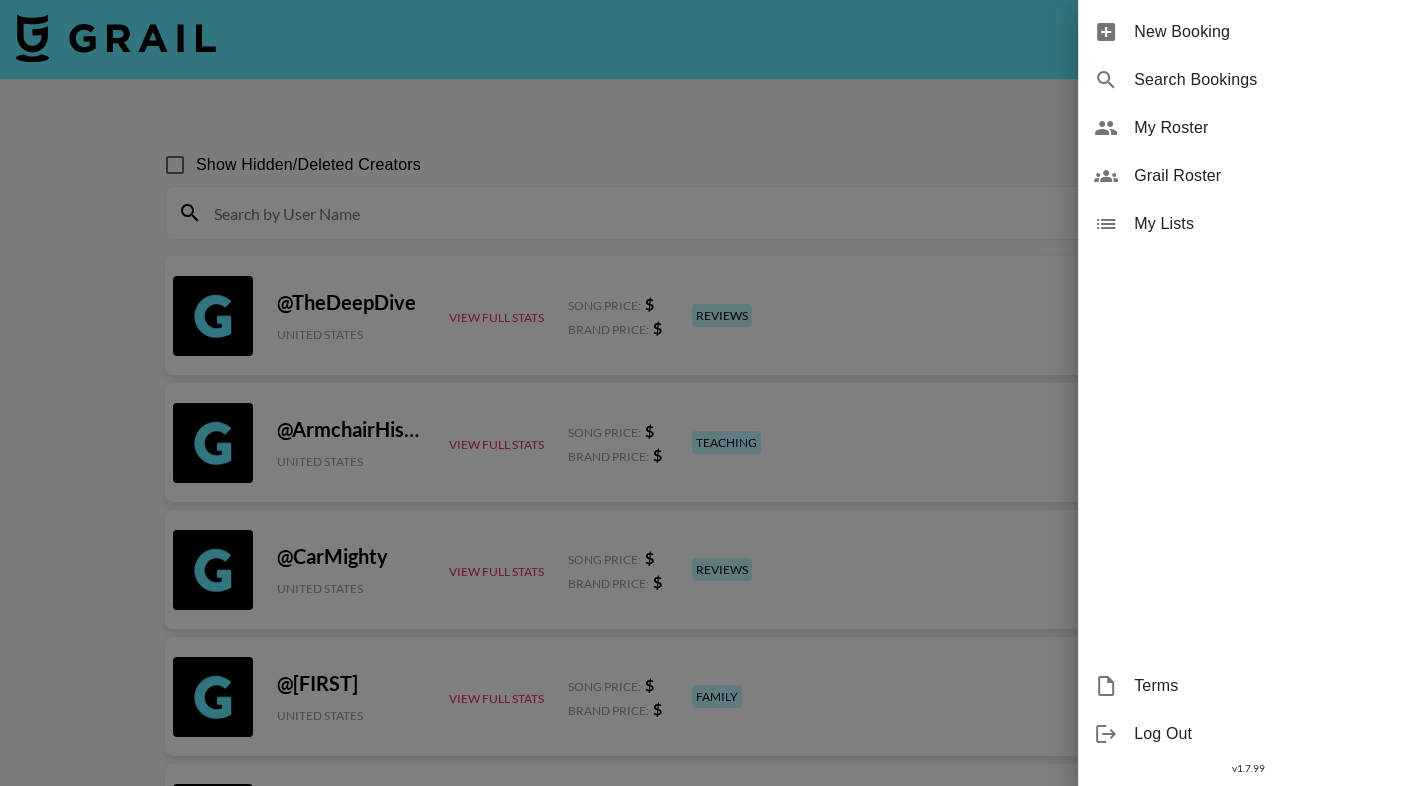 click at bounding box center (709, 393) 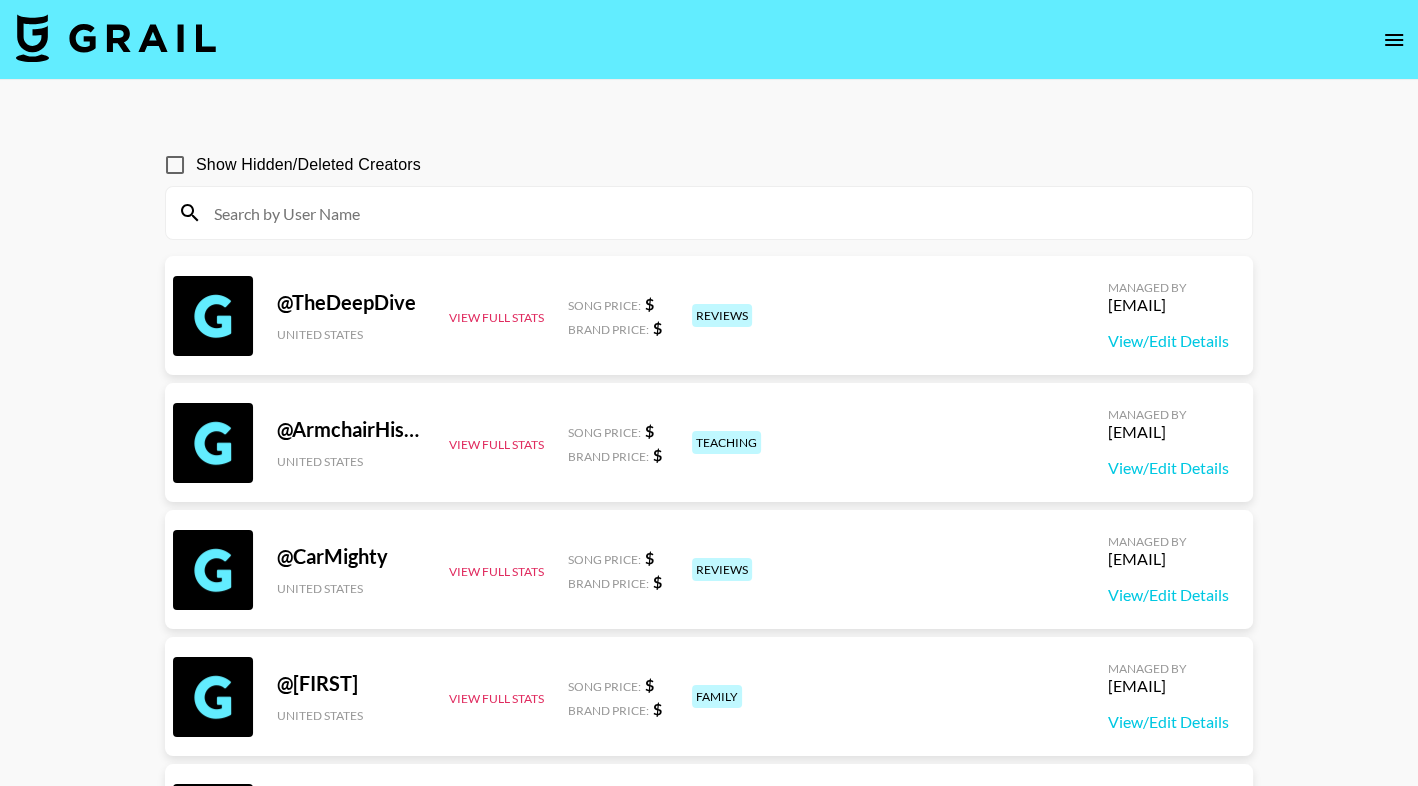 click at bounding box center [721, 213] 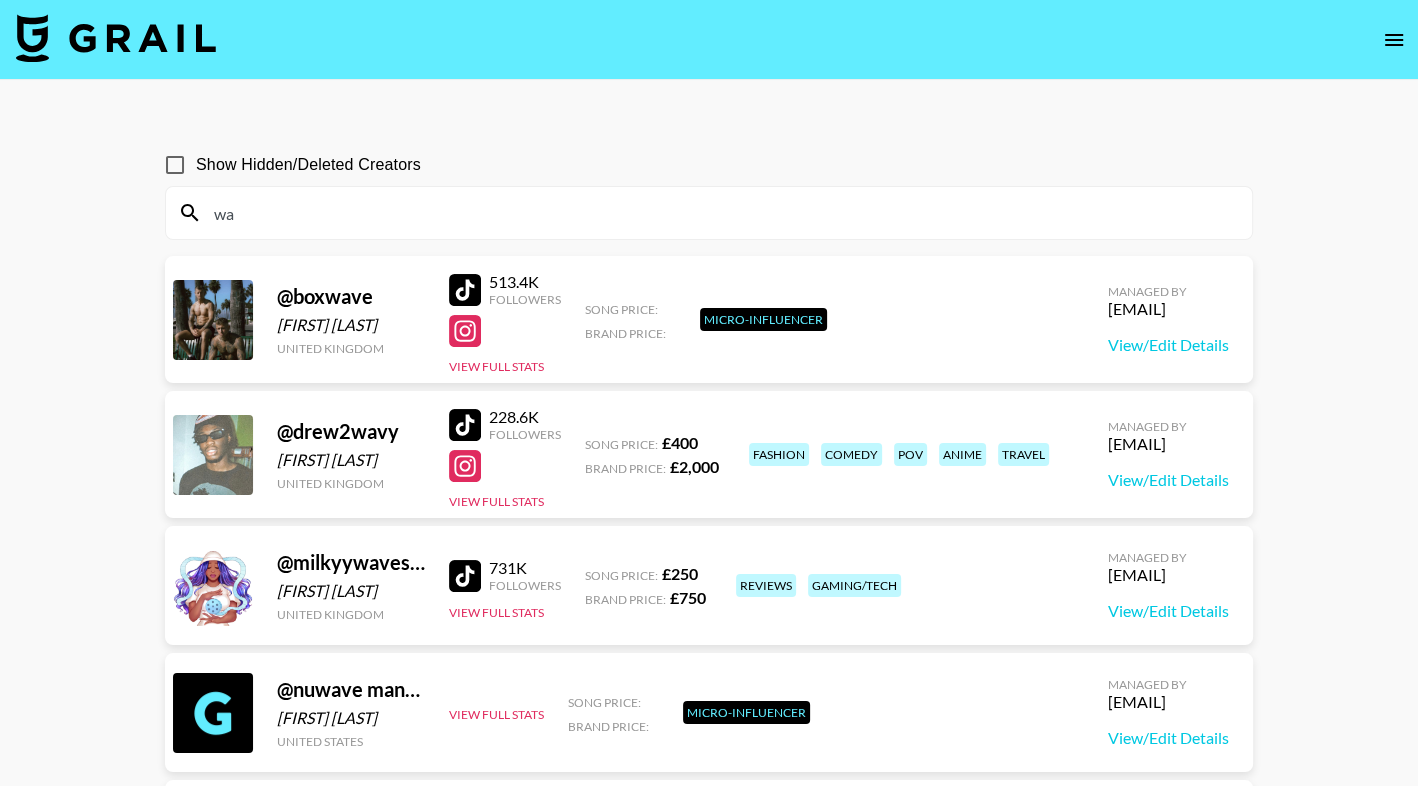 type on "w" 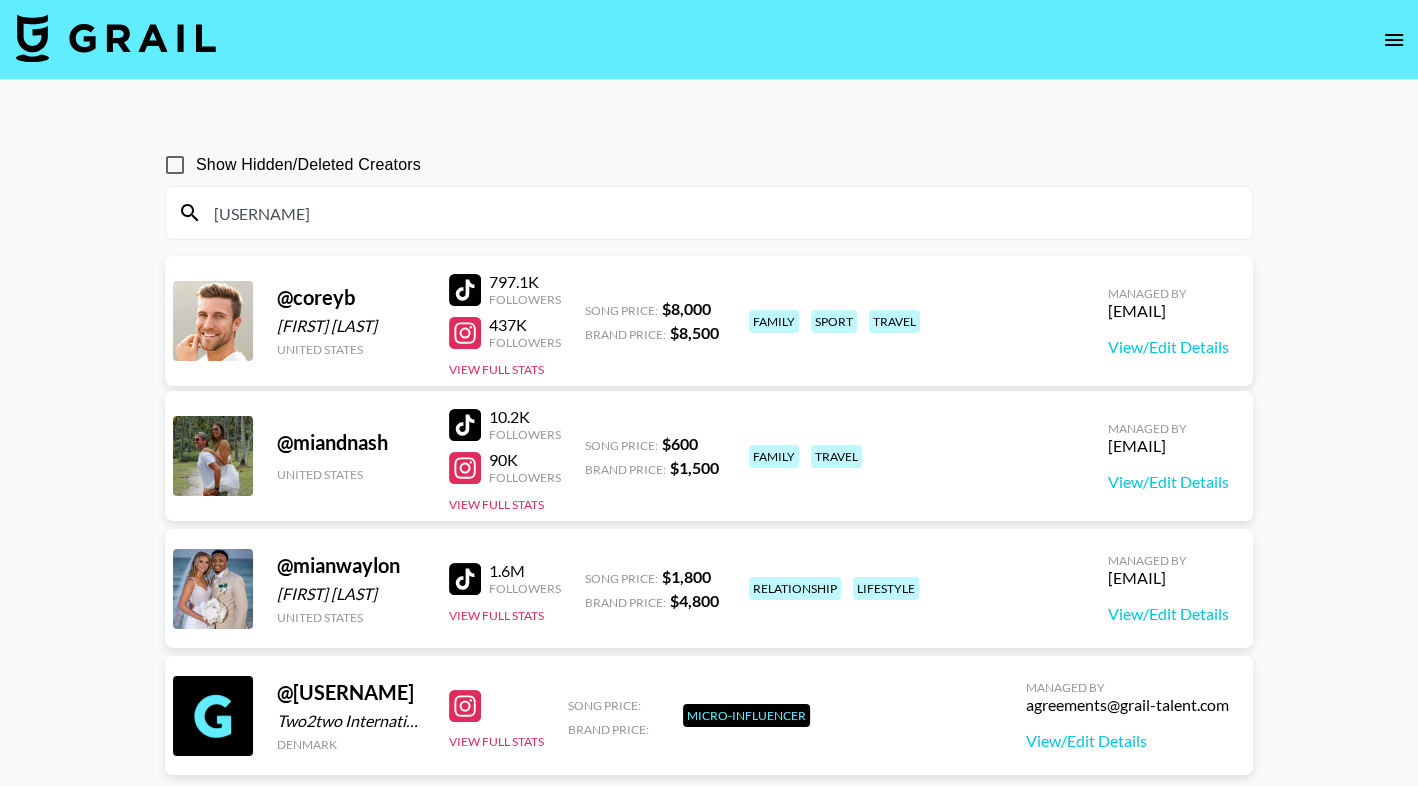 type on "mianow" 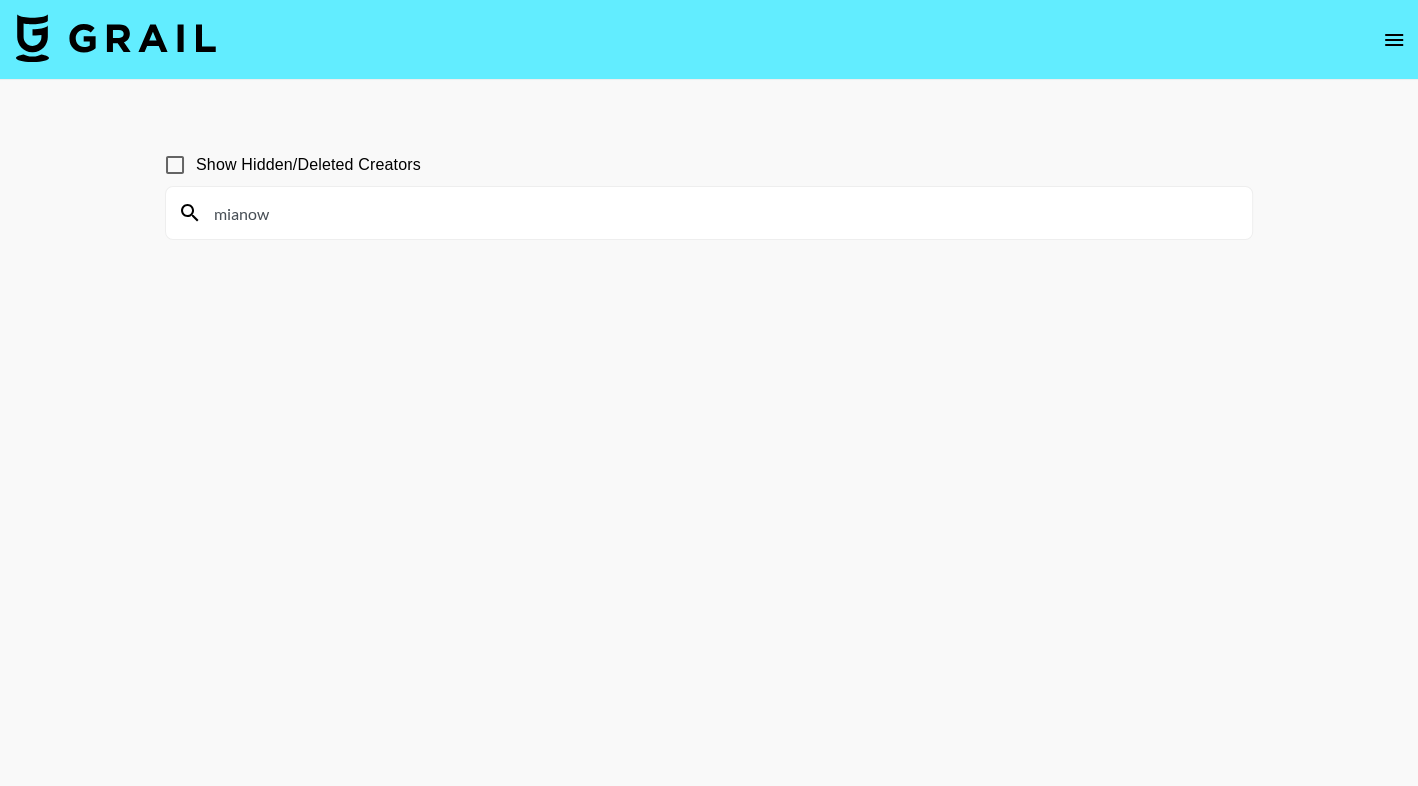drag, startPoint x: 301, startPoint y: 227, endPoint x: 197, endPoint y: 214, distance: 104.80935 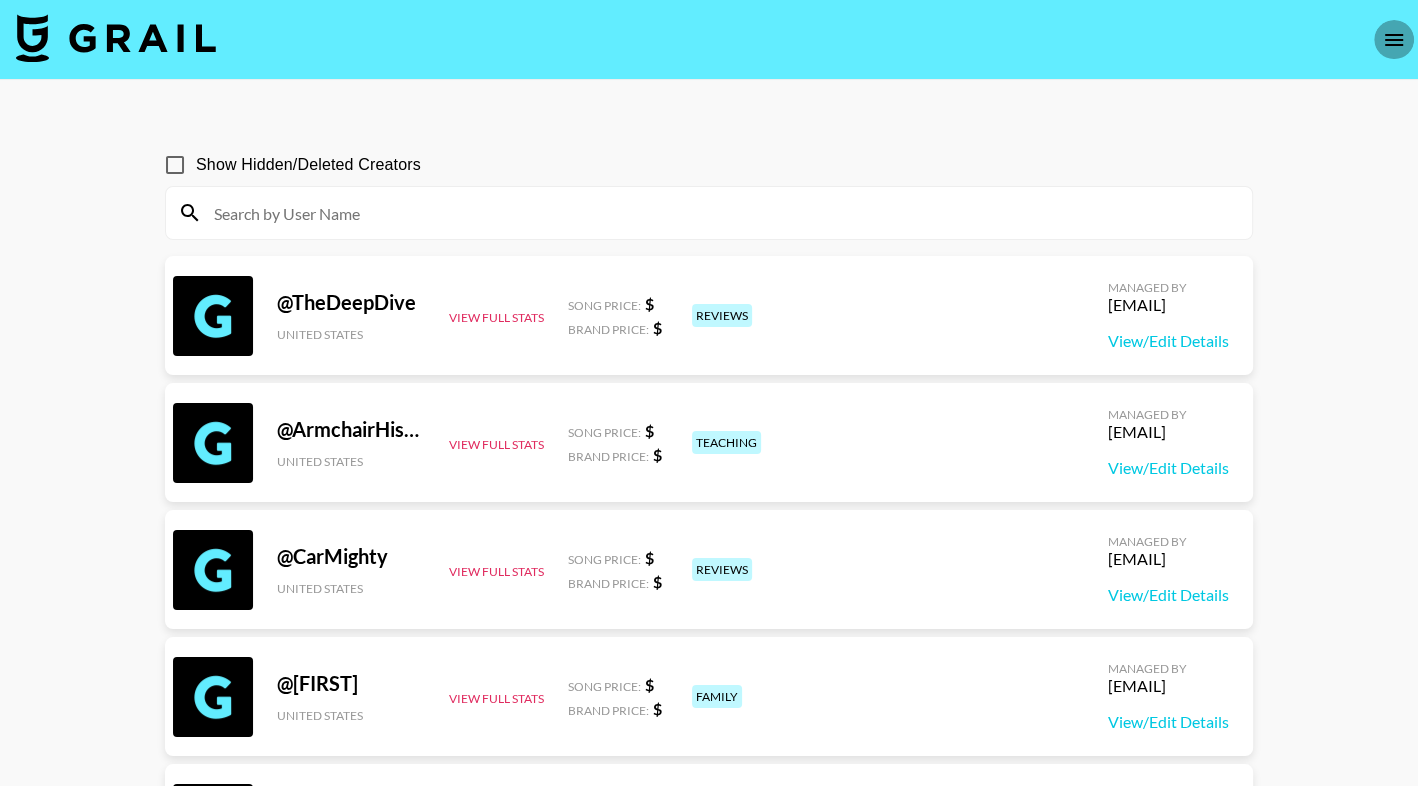 click at bounding box center (1394, 40) 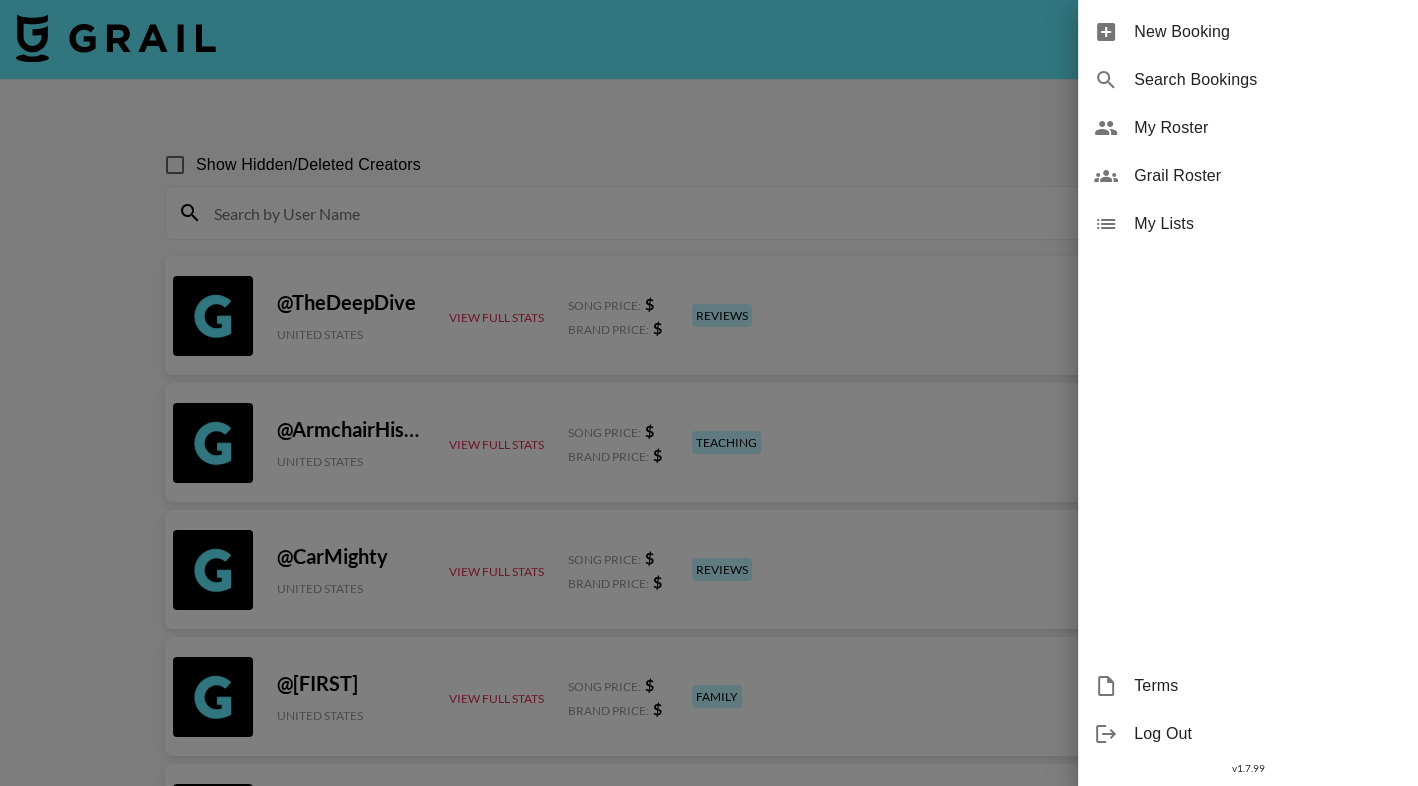 click on "My Roster" at bounding box center (1268, 128) 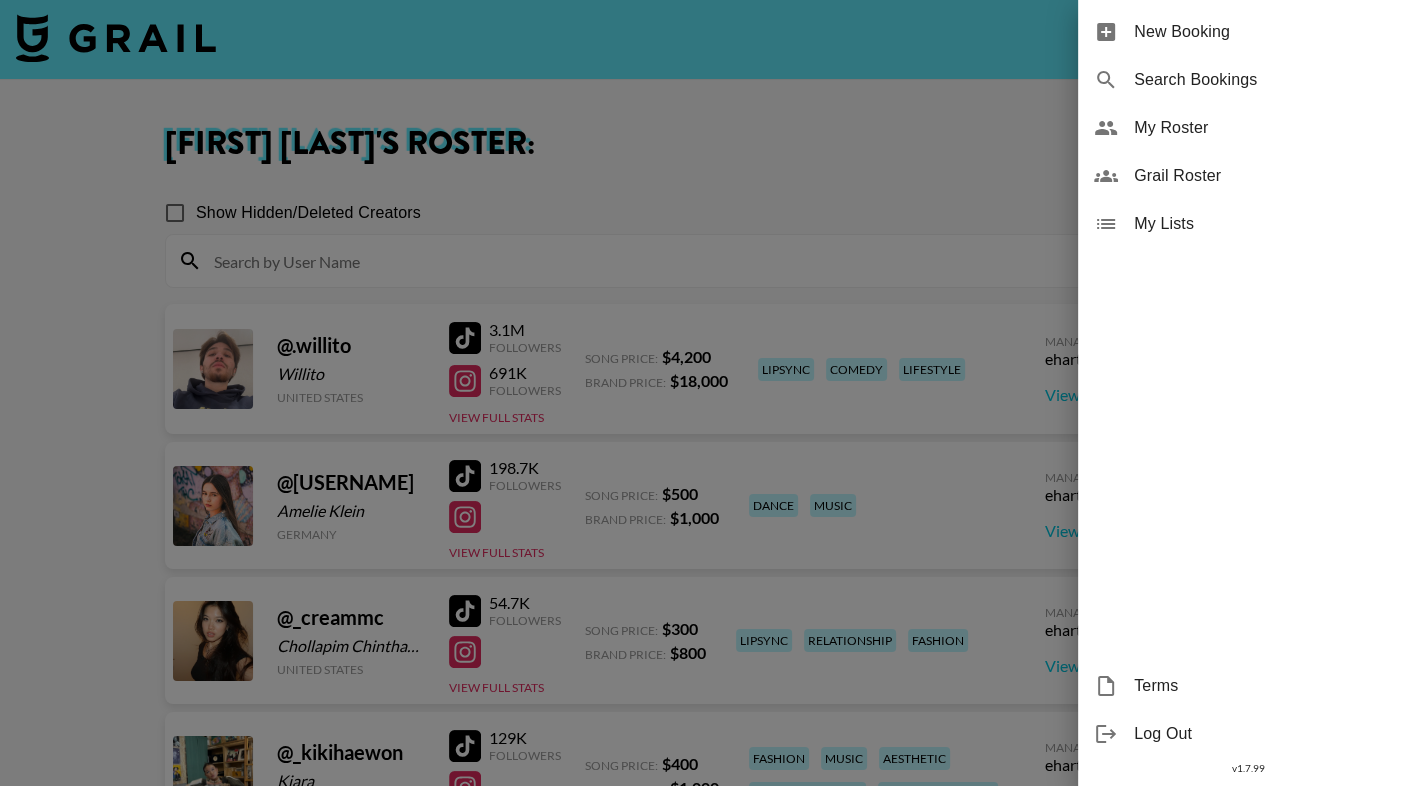 click at bounding box center [709, 393] 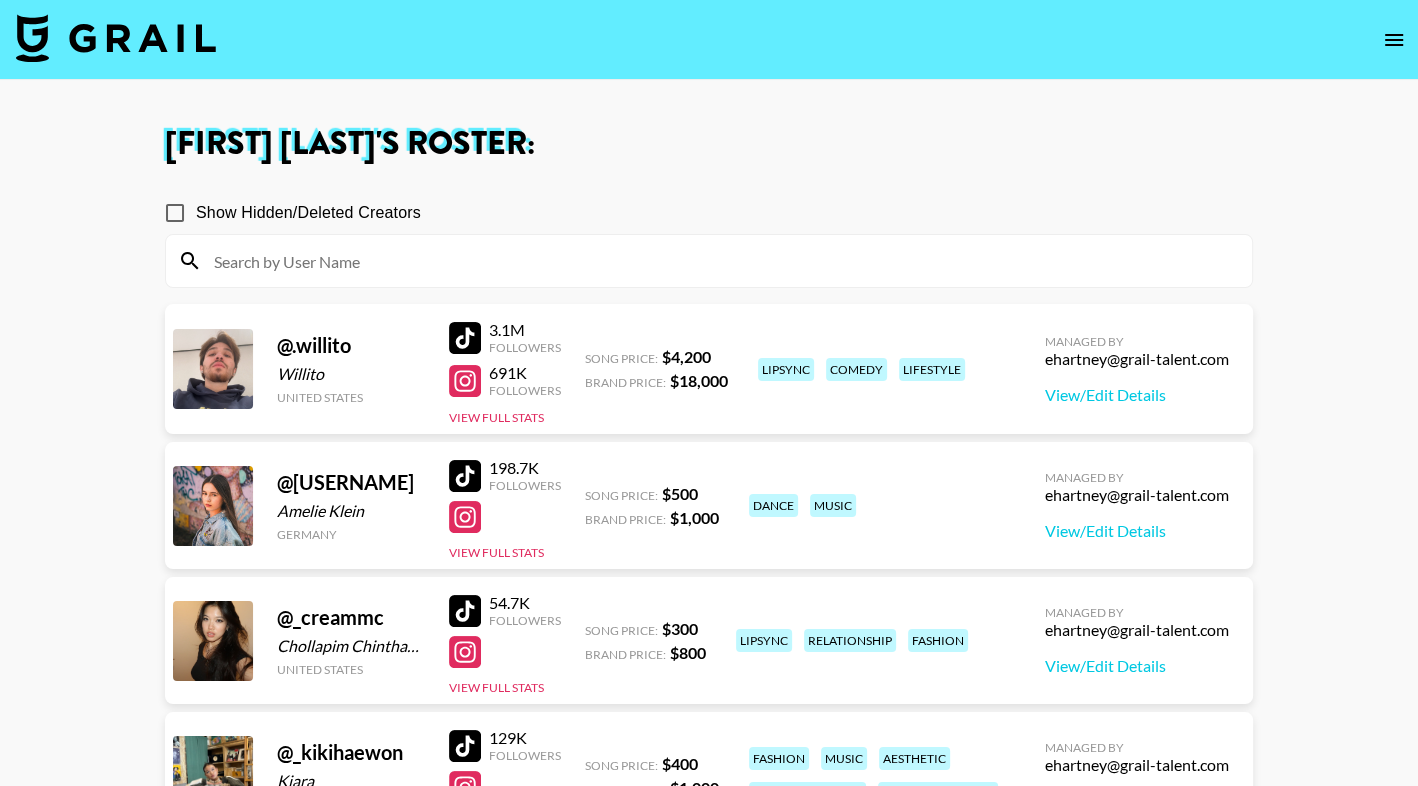type 